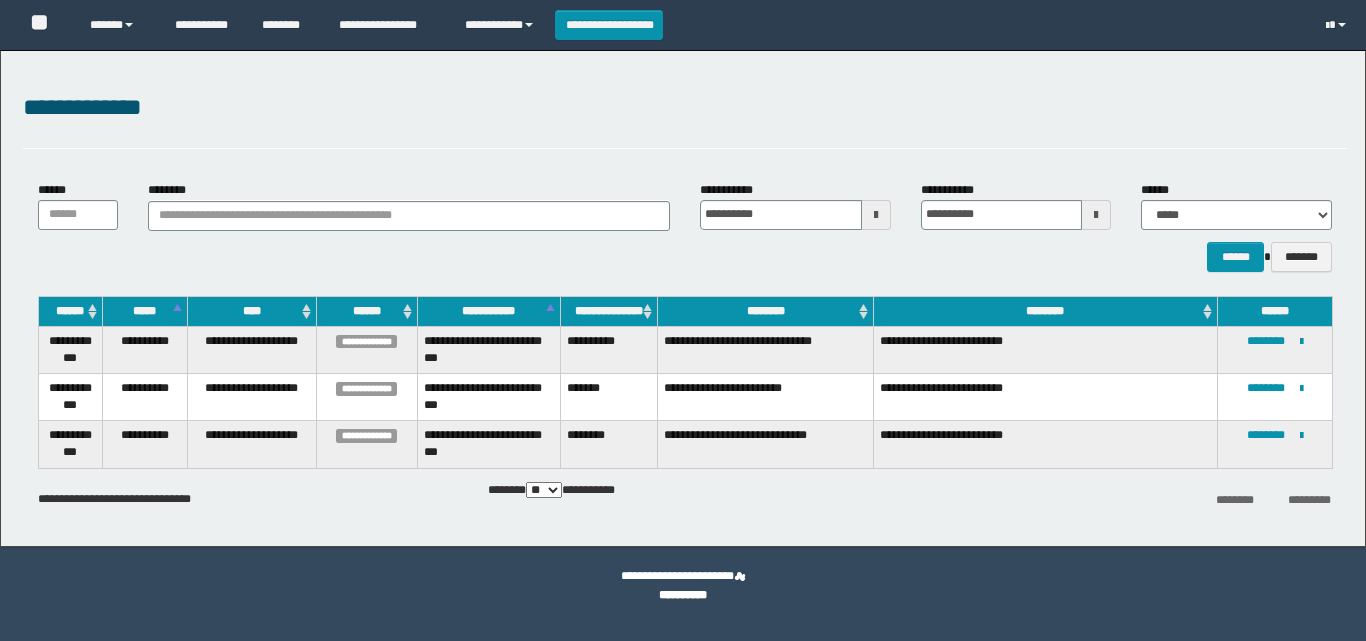 scroll, scrollTop: 0, scrollLeft: 0, axis: both 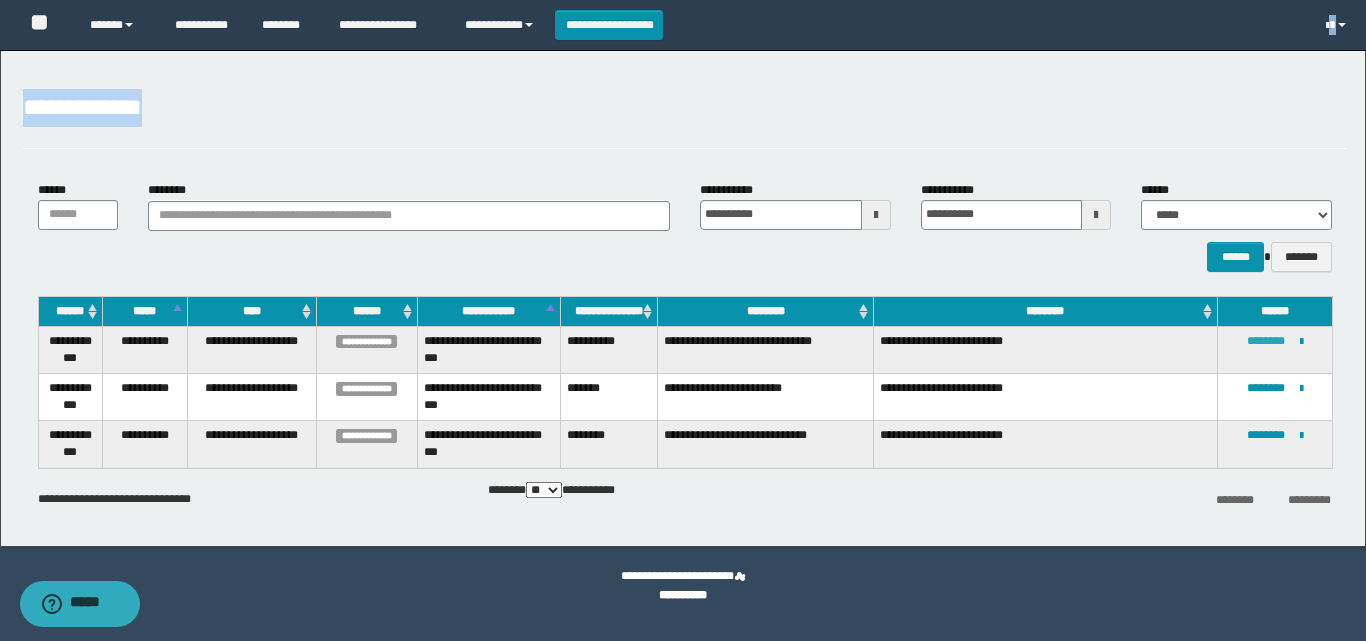 click on "********" at bounding box center (1266, 341) 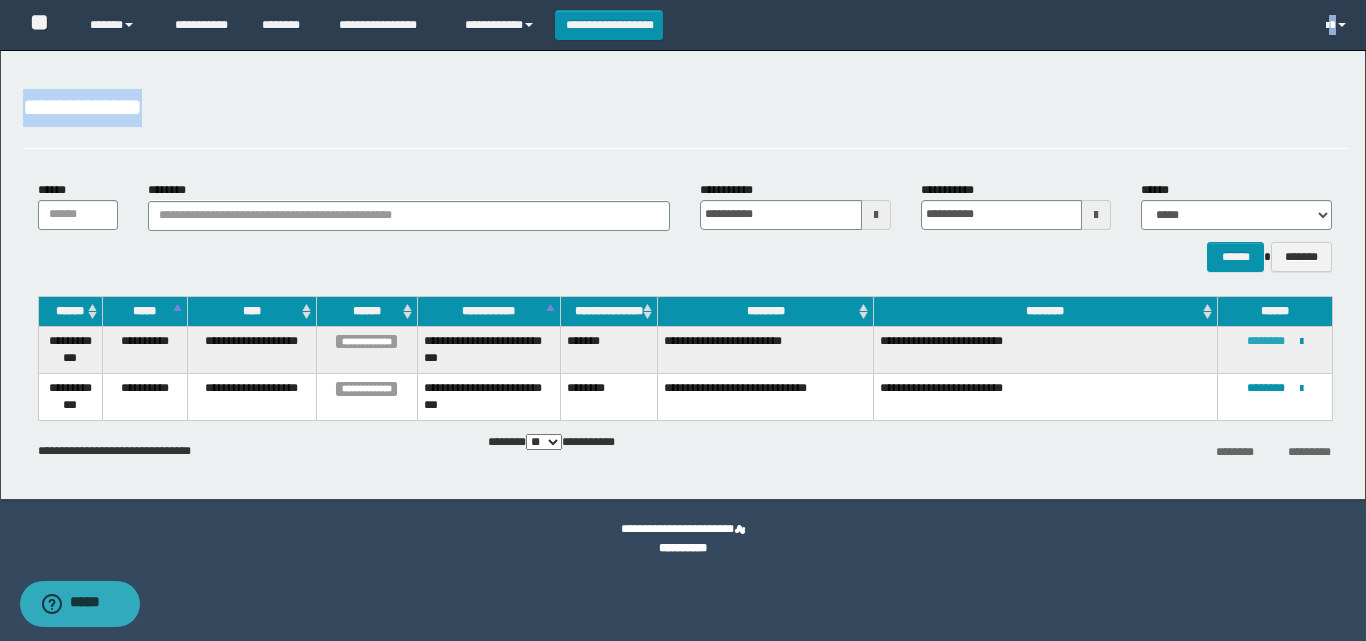 click on "********" at bounding box center (1266, 341) 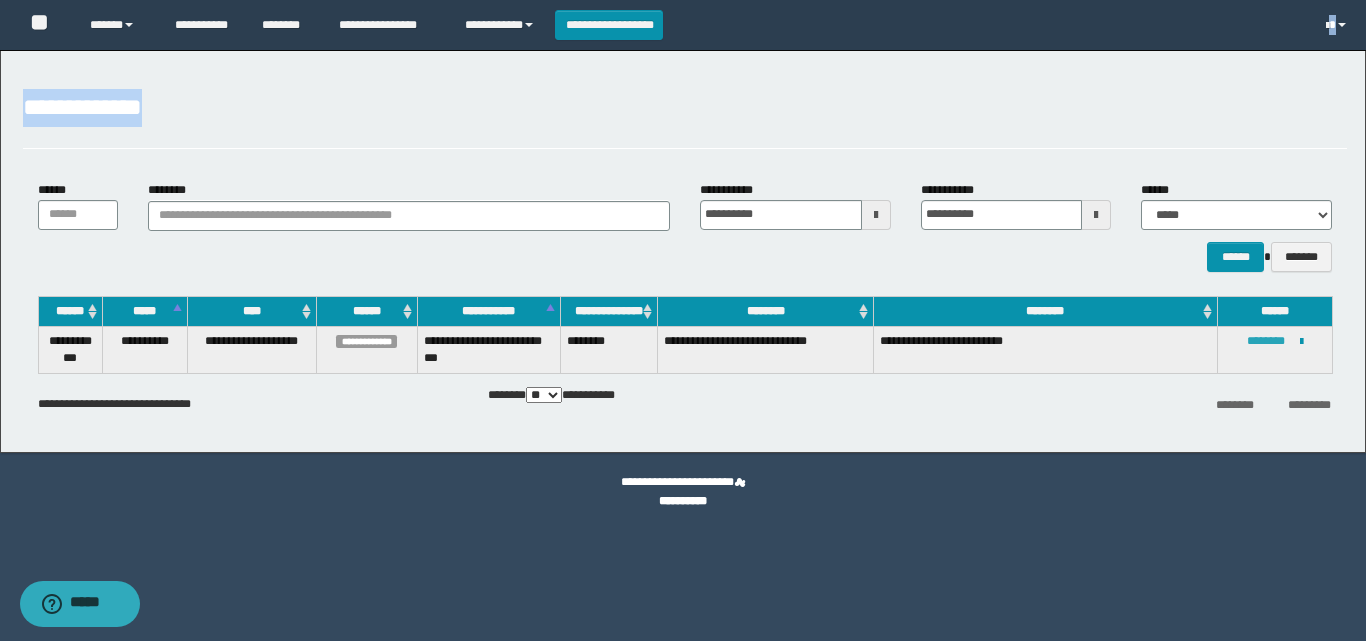 click on "********" at bounding box center [1266, 341] 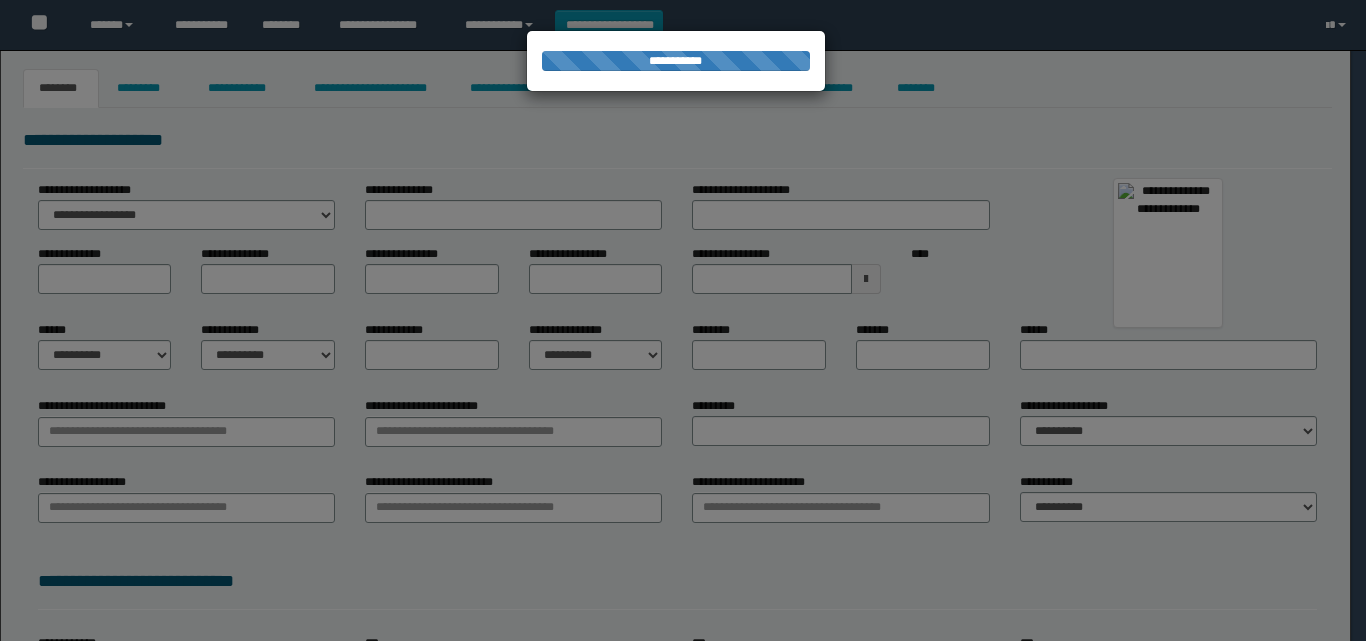 scroll, scrollTop: 0, scrollLeft: 0, axis: both 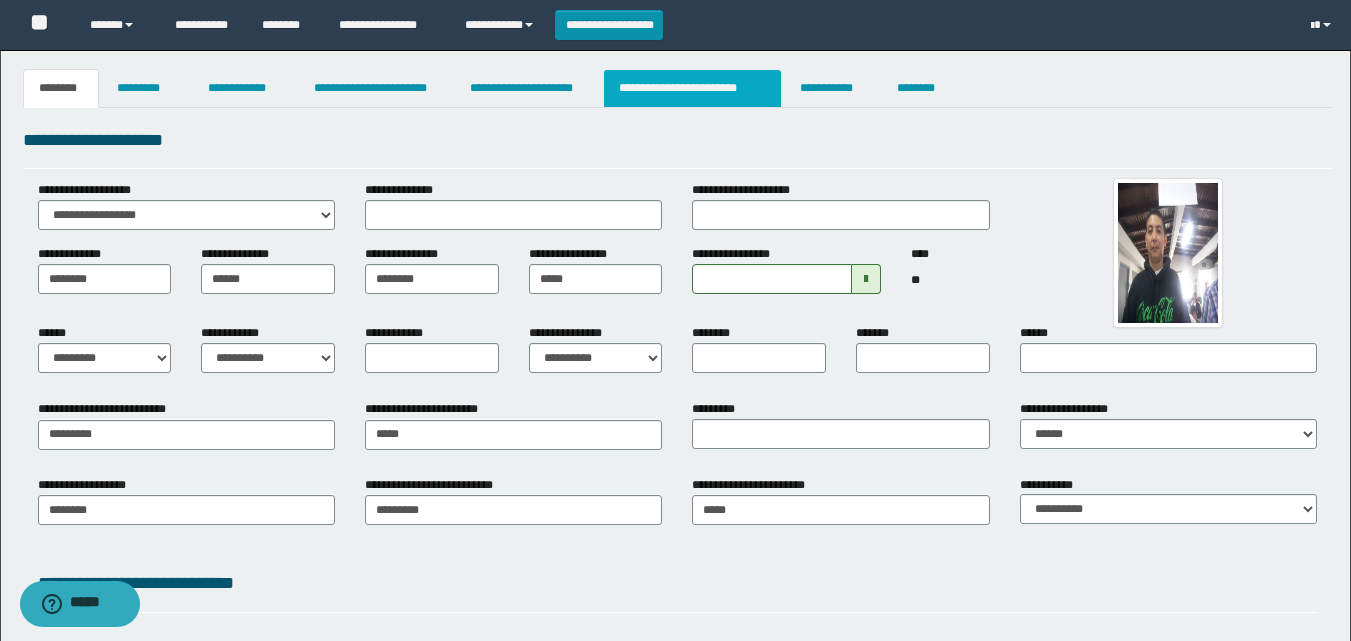 click on "**********" at bounding box center [693, 88] 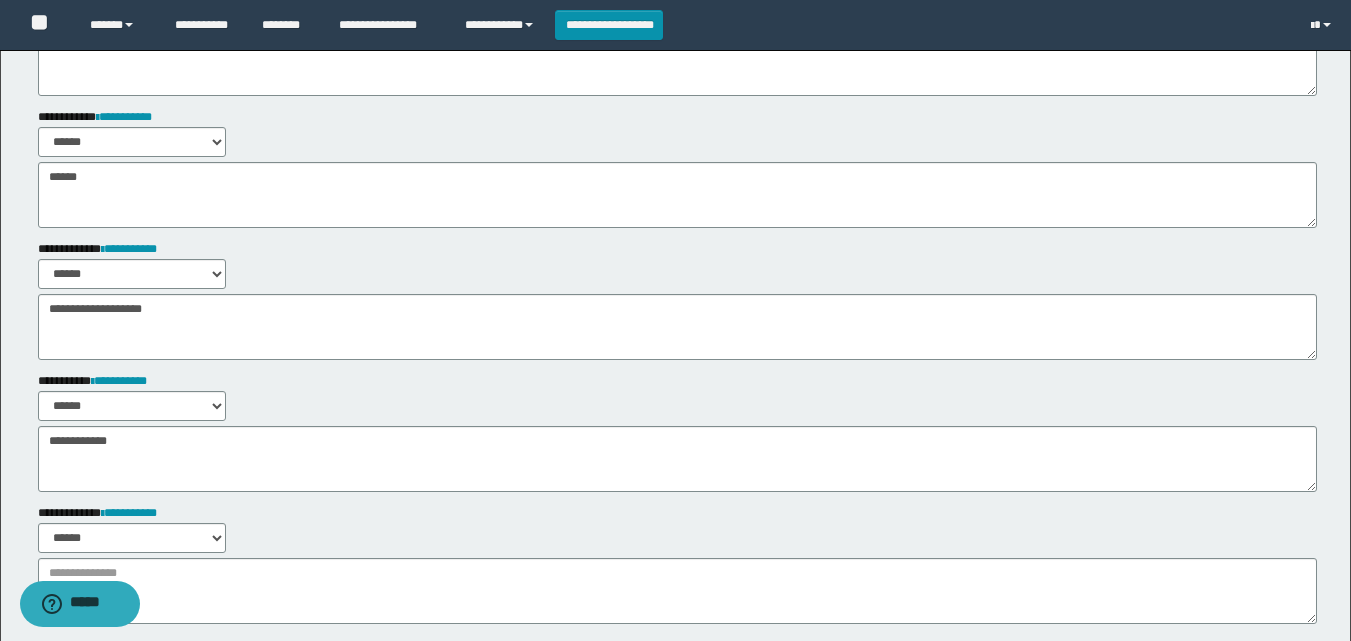 scroll, scrollTop: 0, scrollLeft: 0, axis: both 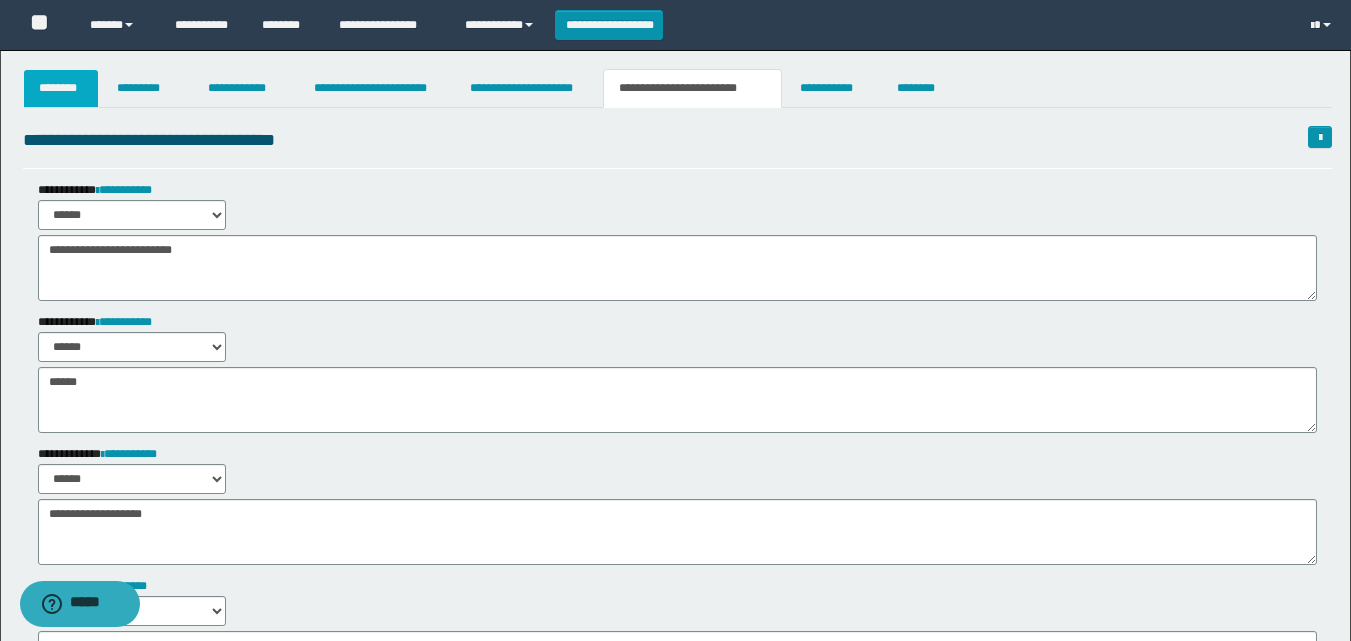 click on "********" at bounding box center (61, 88) 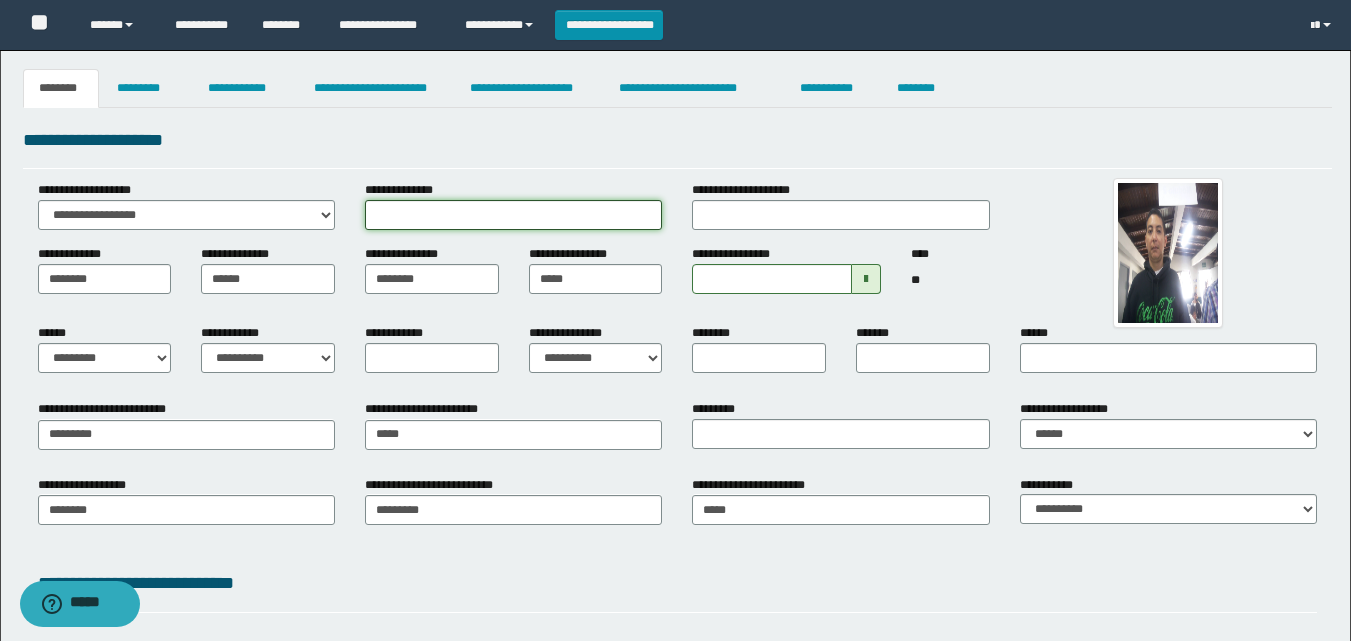 drag, startPoint x: 652, startPoint y: 217, endPoint x: 554, endPoint y: 228, distance: 98.61542 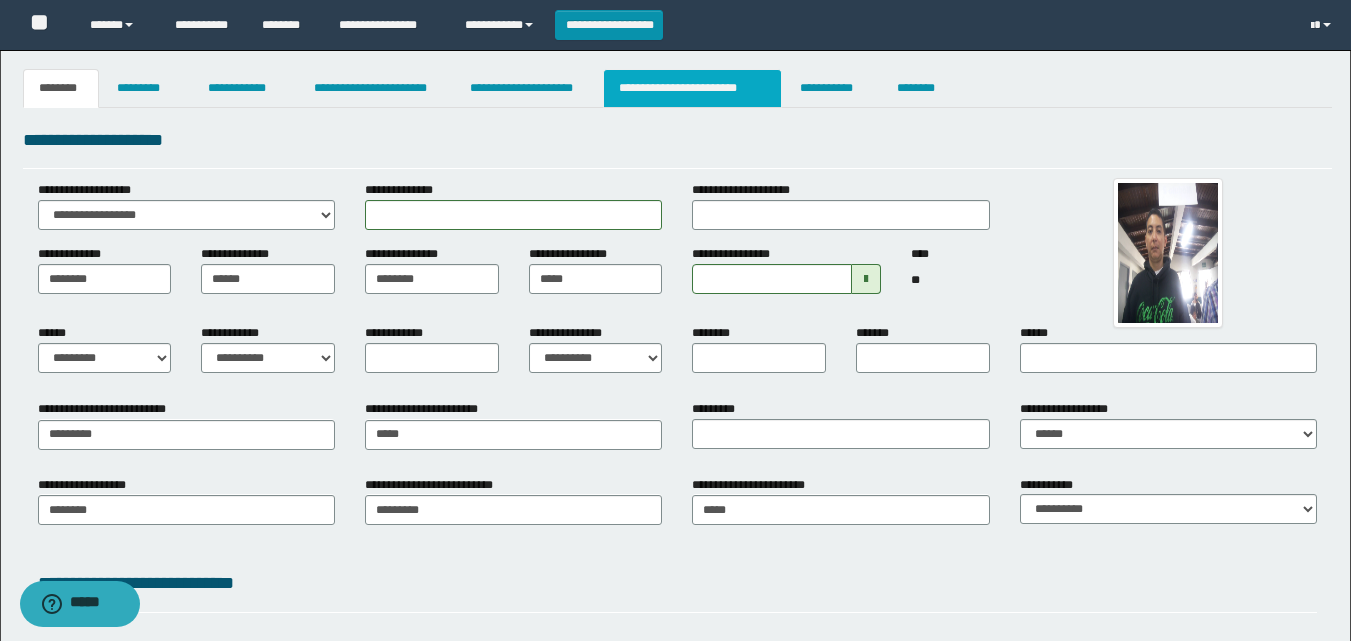 click on "**********" at bounding box center [693, 88] 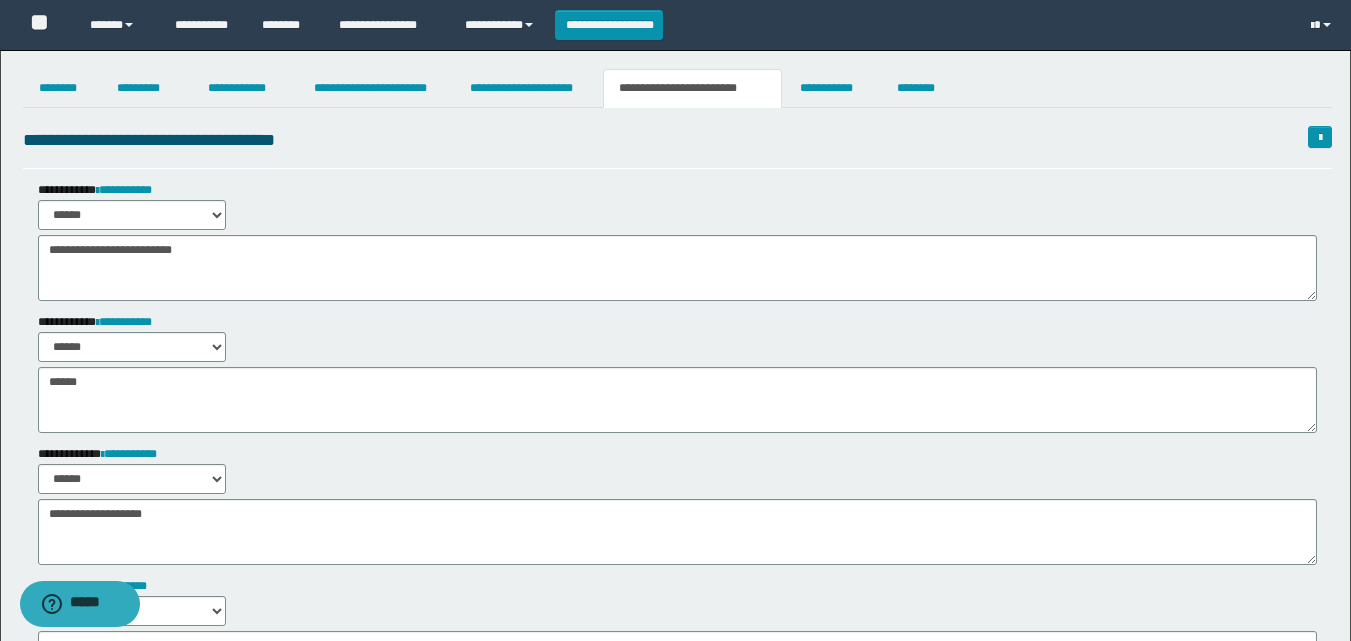 scroll, scrollTop: 400, scrollLeft: 0, axis: vertical 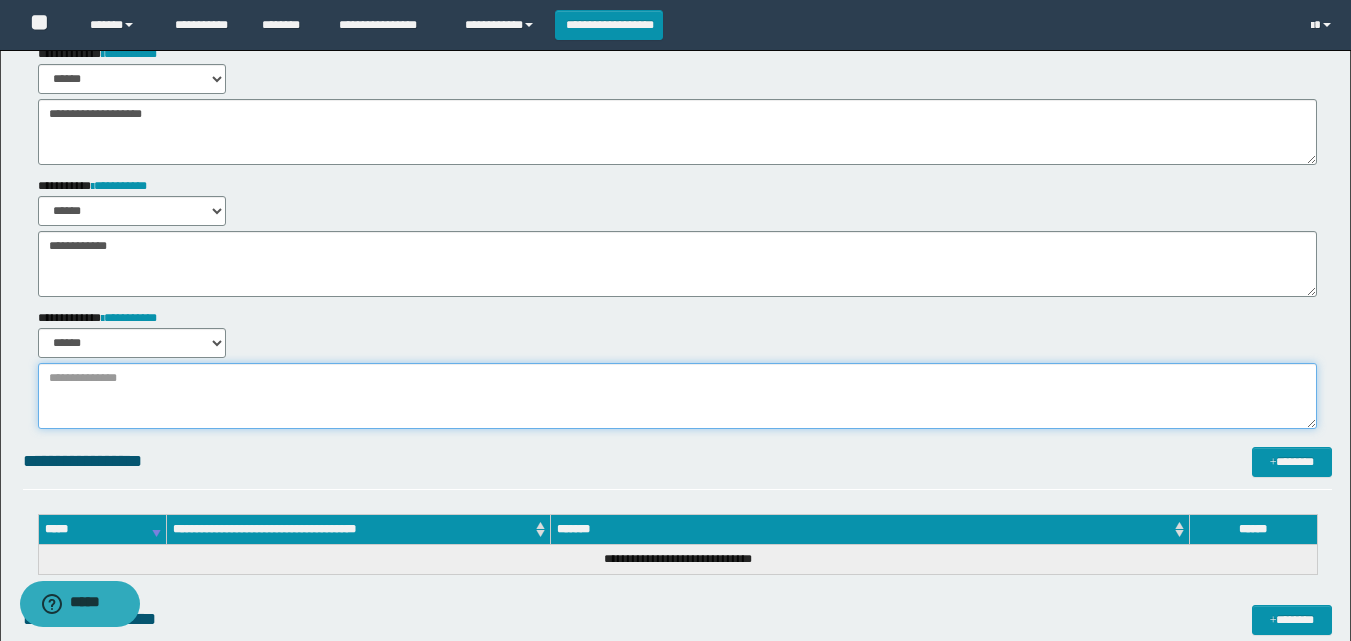click at bounding box center [677, 396] 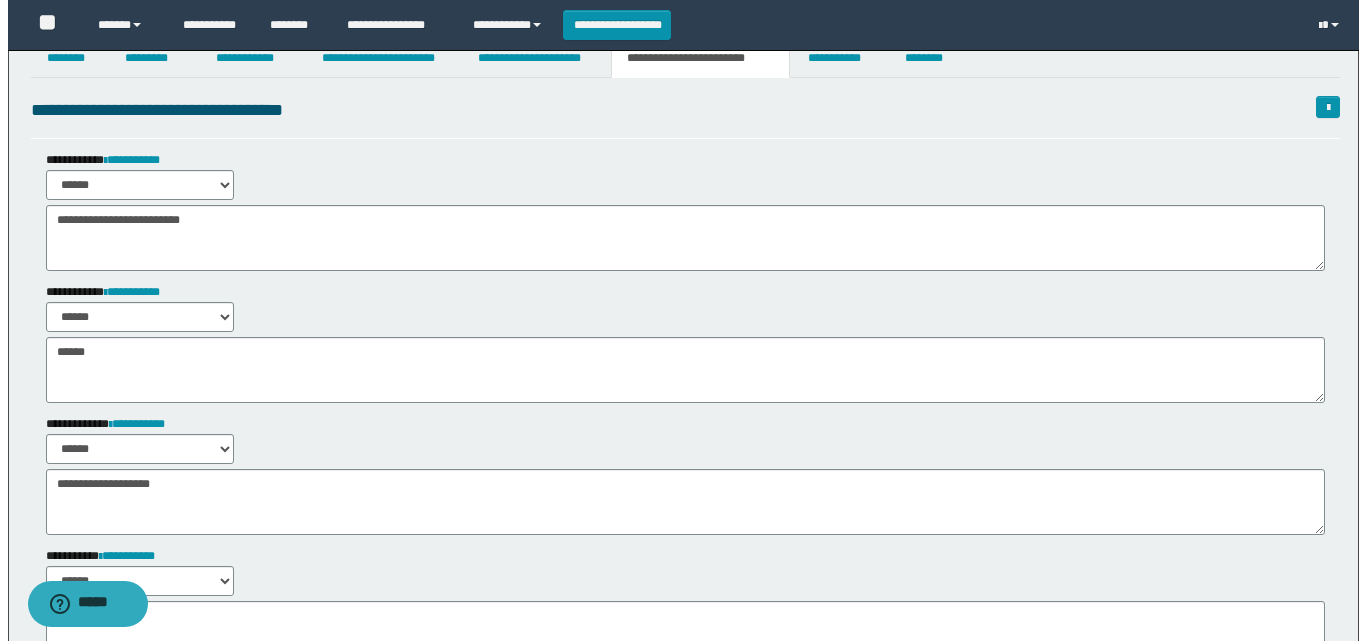scroll, scrollTop: 0, scrollLeft: 0, axis: both 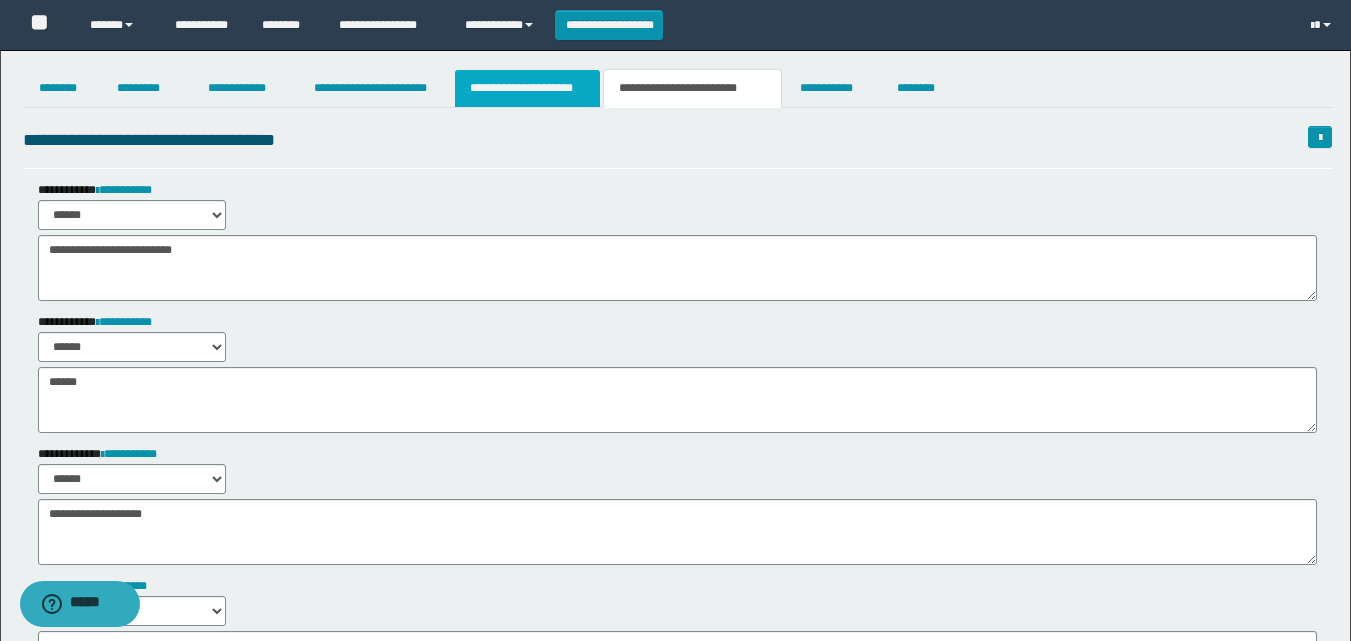 type on "******" 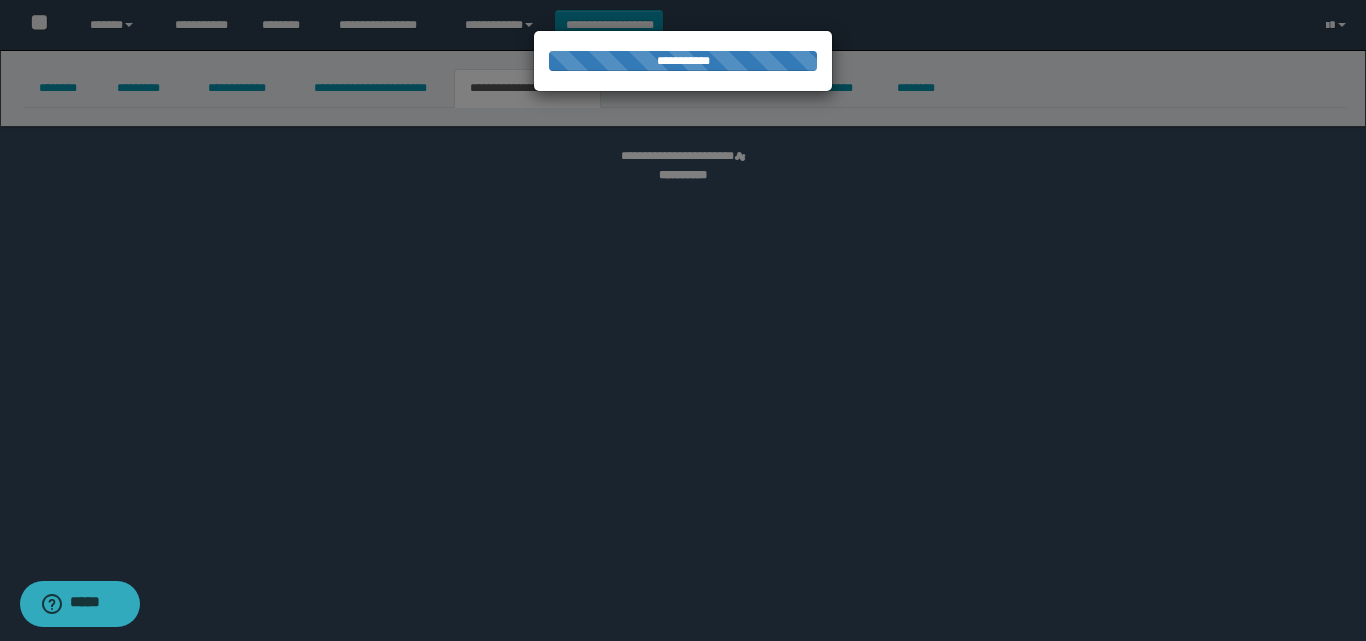 select on "*" 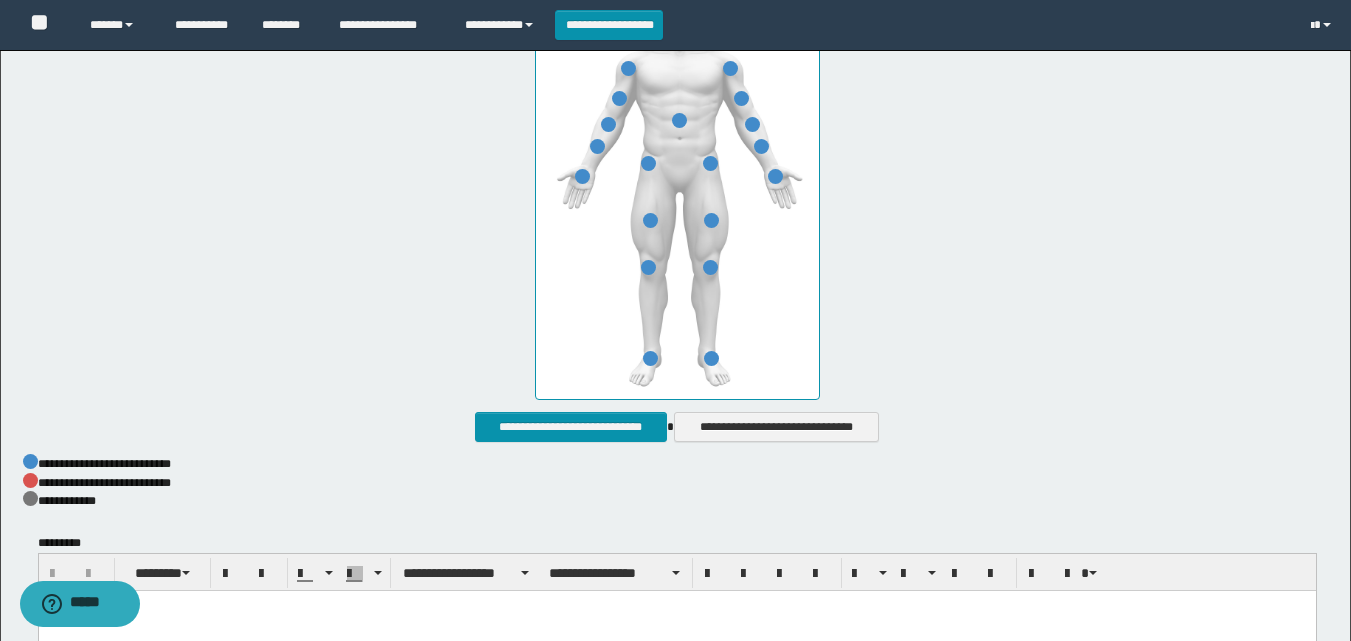 scroll, scrollTop: 1137, scrollLeft: 0, axis: vertical 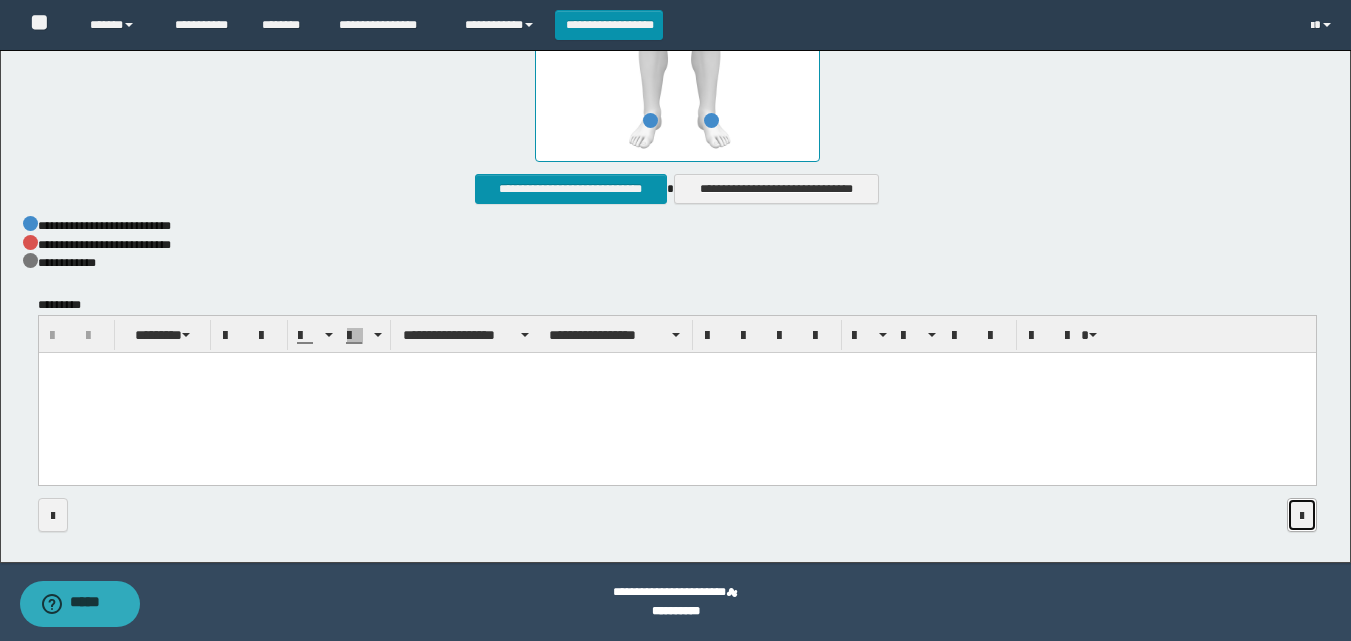 click at bounding box center [1302, 515] 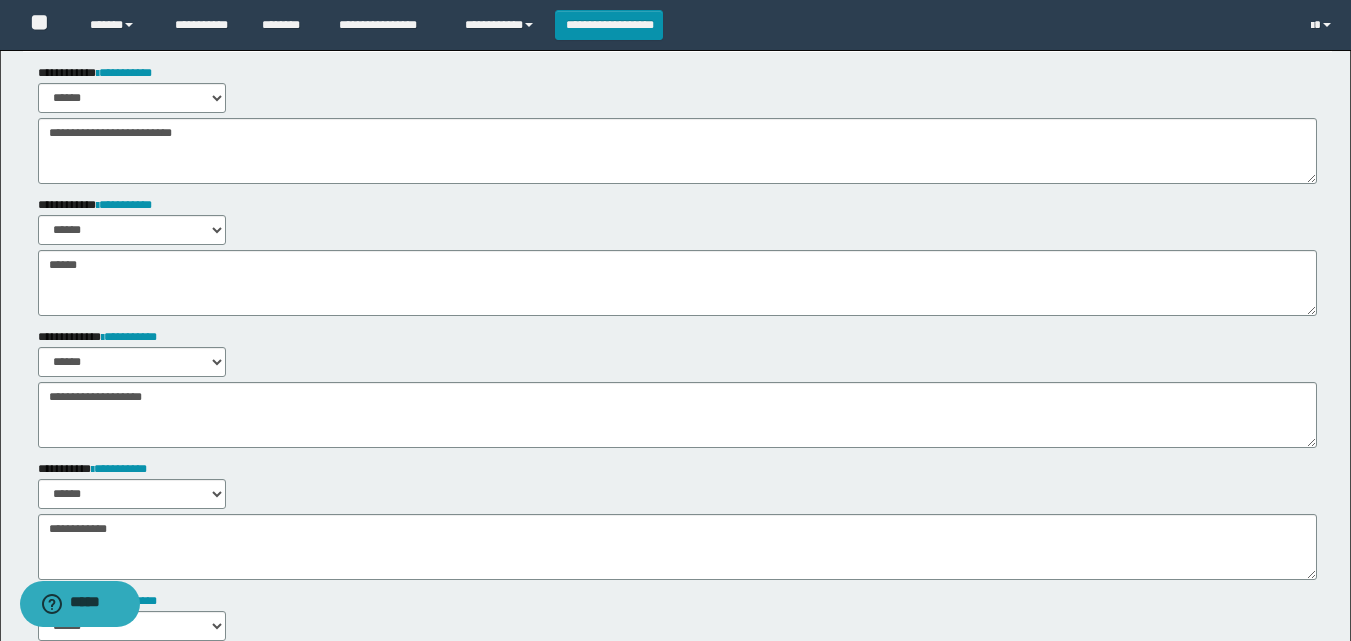 scroll, scrollTop: 0, scrollLeft: 0, axis: both 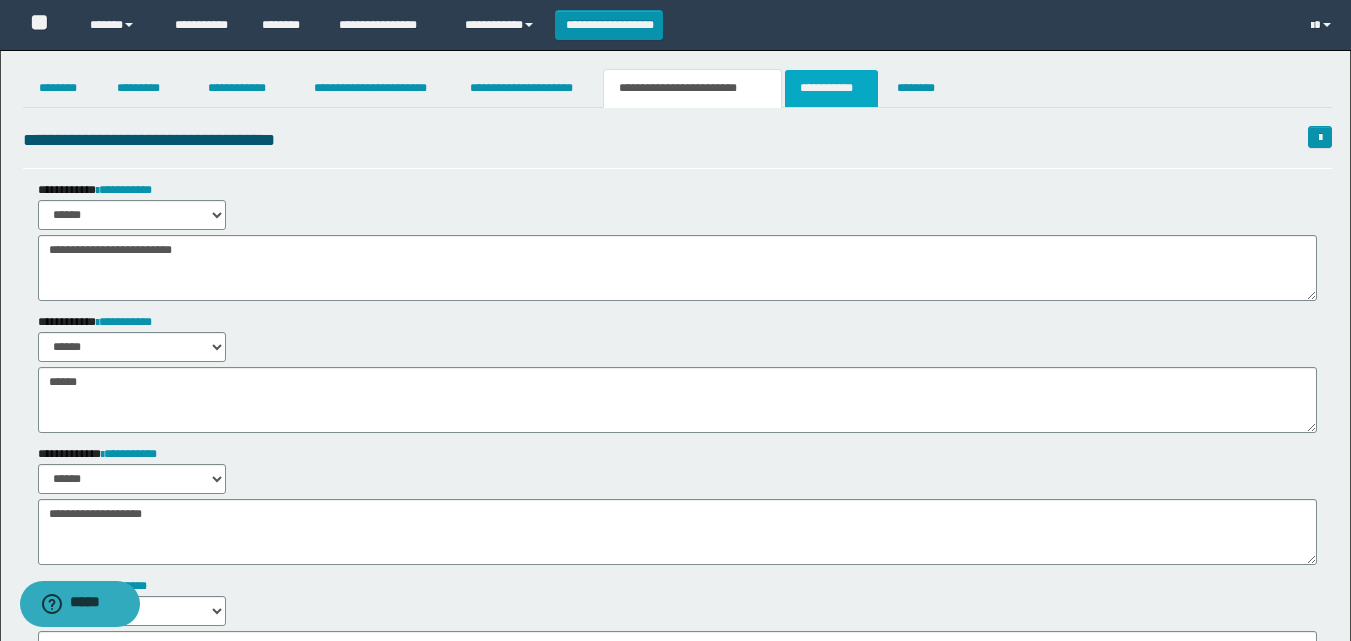 click on "**********" at bounding box center [831, 88] 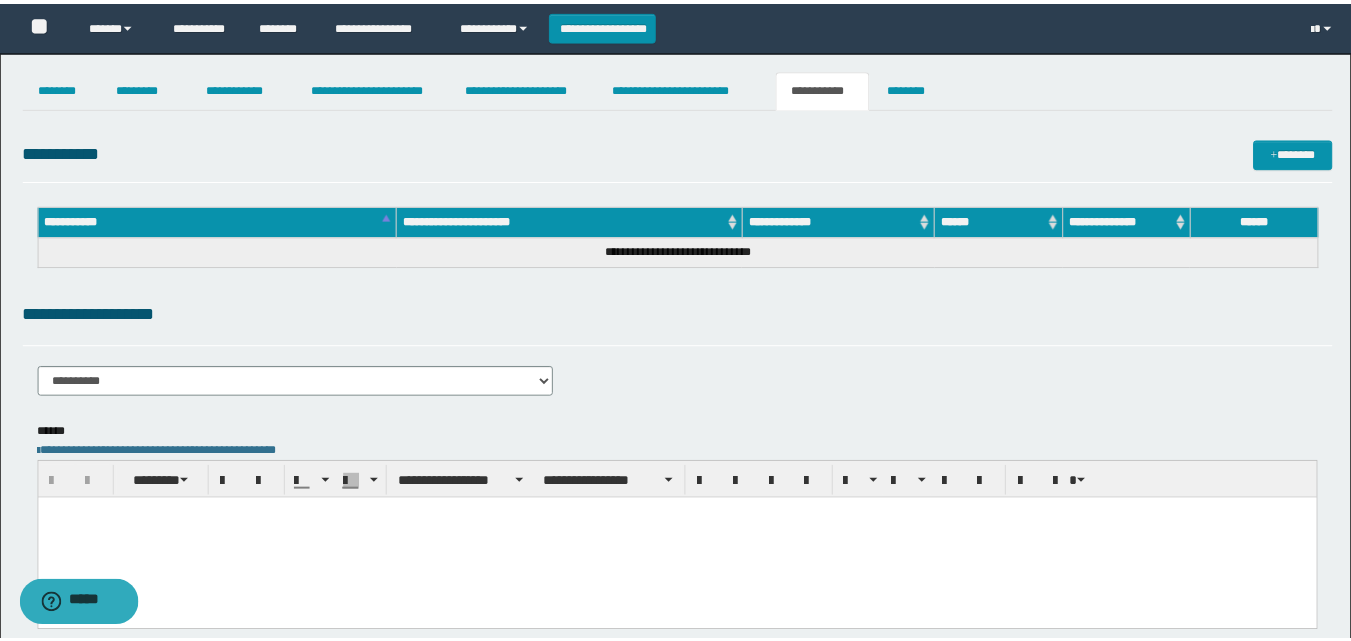 scroll, scrollTop: 0, scrollLeft: 0, axis: both 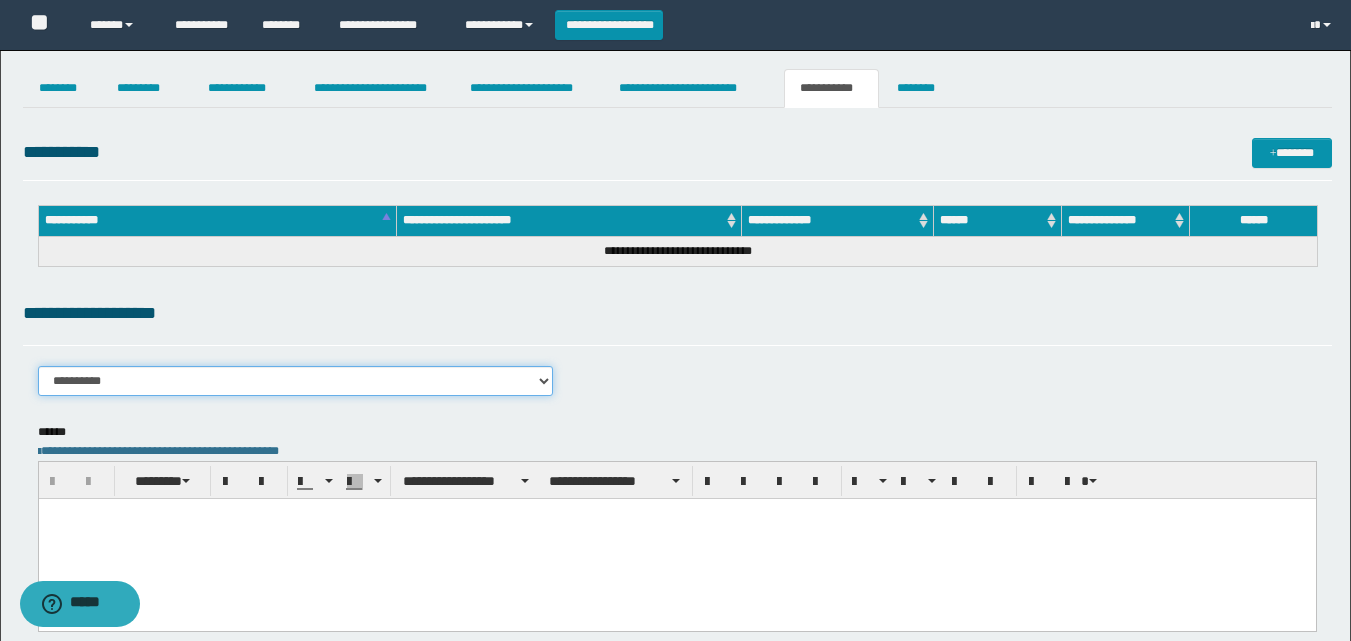 drag, startPoint x: 346, startPoint y: 382, endPoint x: 334, endPoint y: 381, distance: 12.0415945 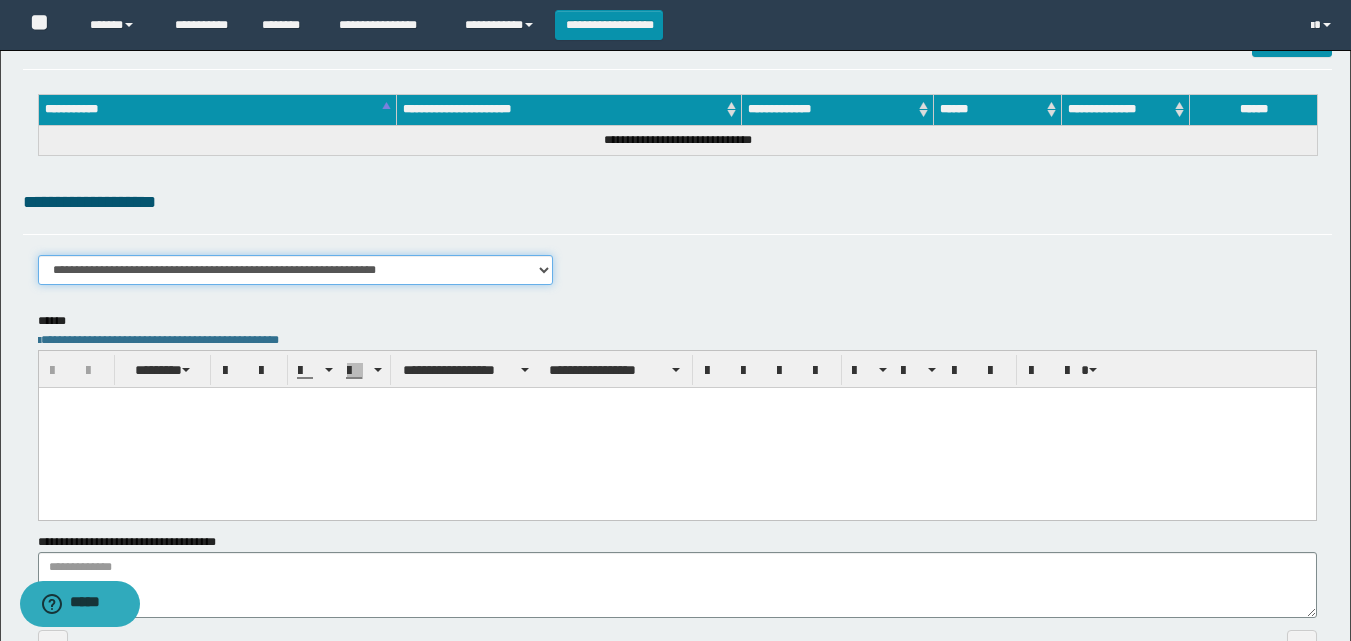 scroll, scrollTop: 242, scrollLeft: 0, axis: vertical 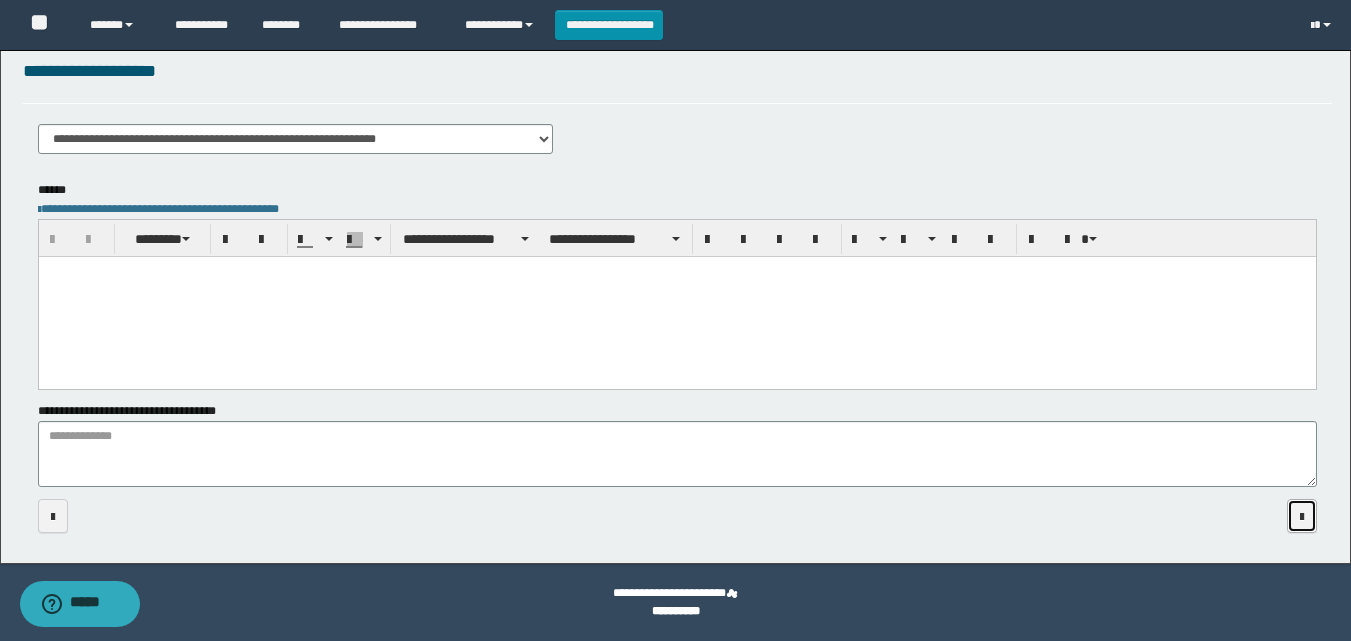 click at bounding box center [1302, 517] 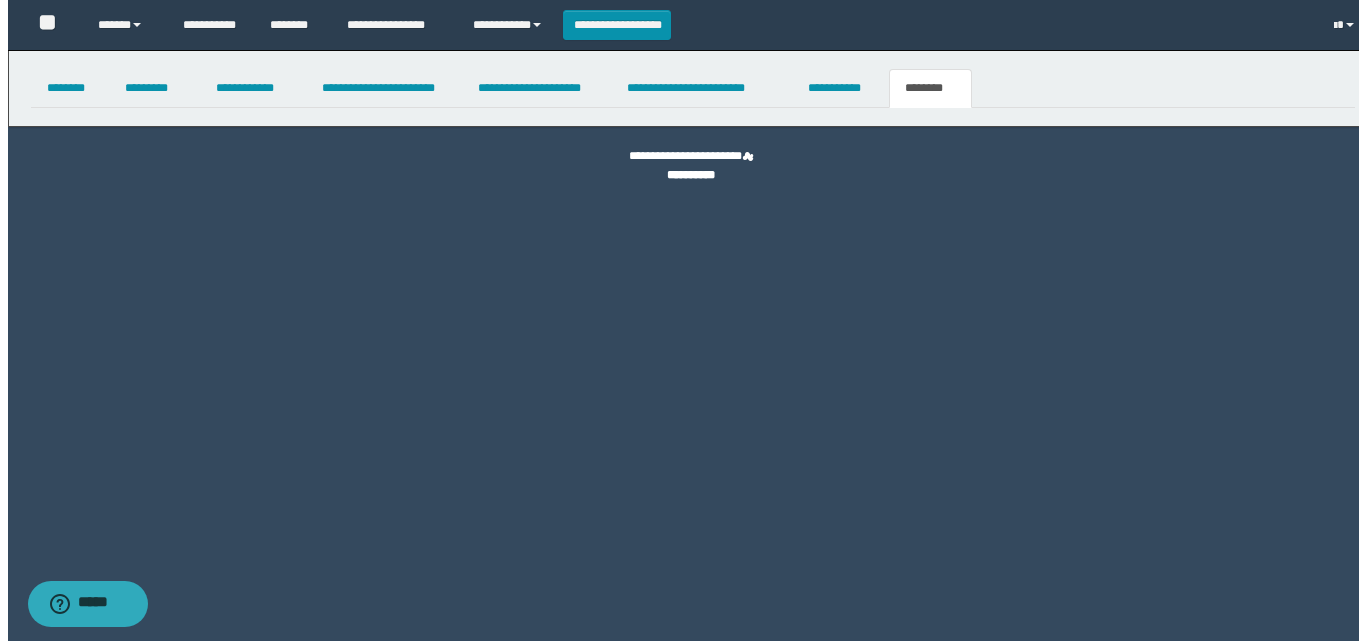 scroll, scrollTop: 0, scrollLeft: 0, axis: both 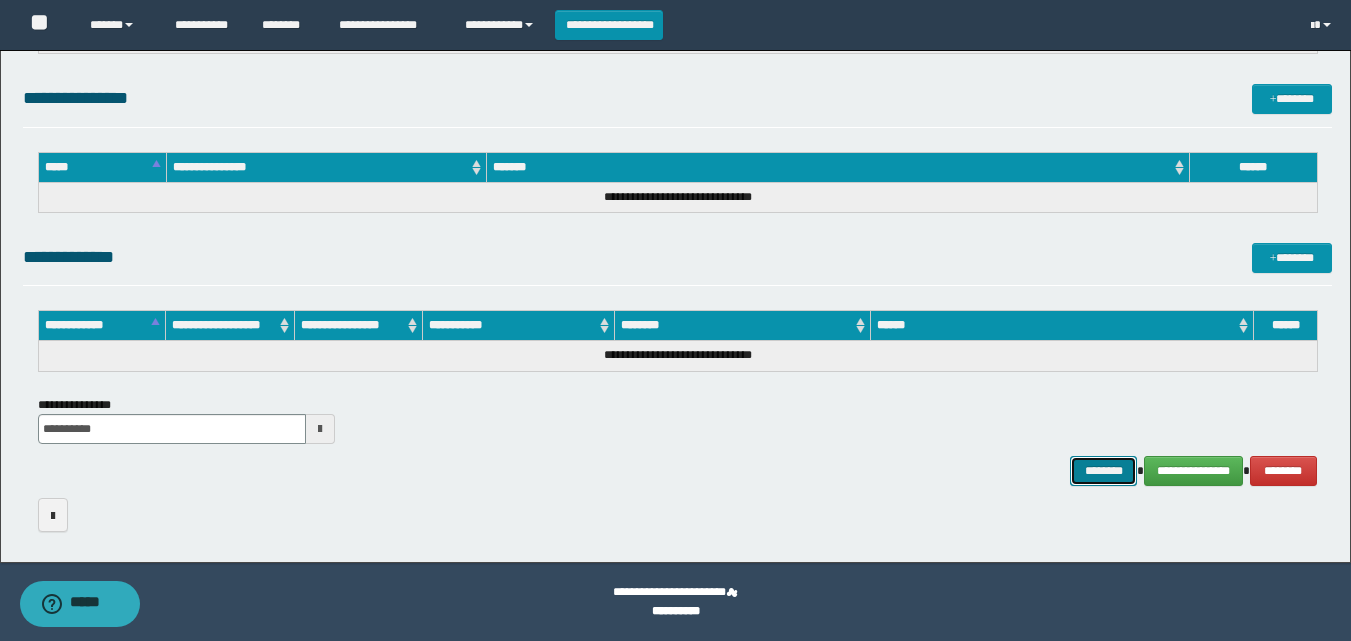 click on "********" at bounding box center [1104, 471] 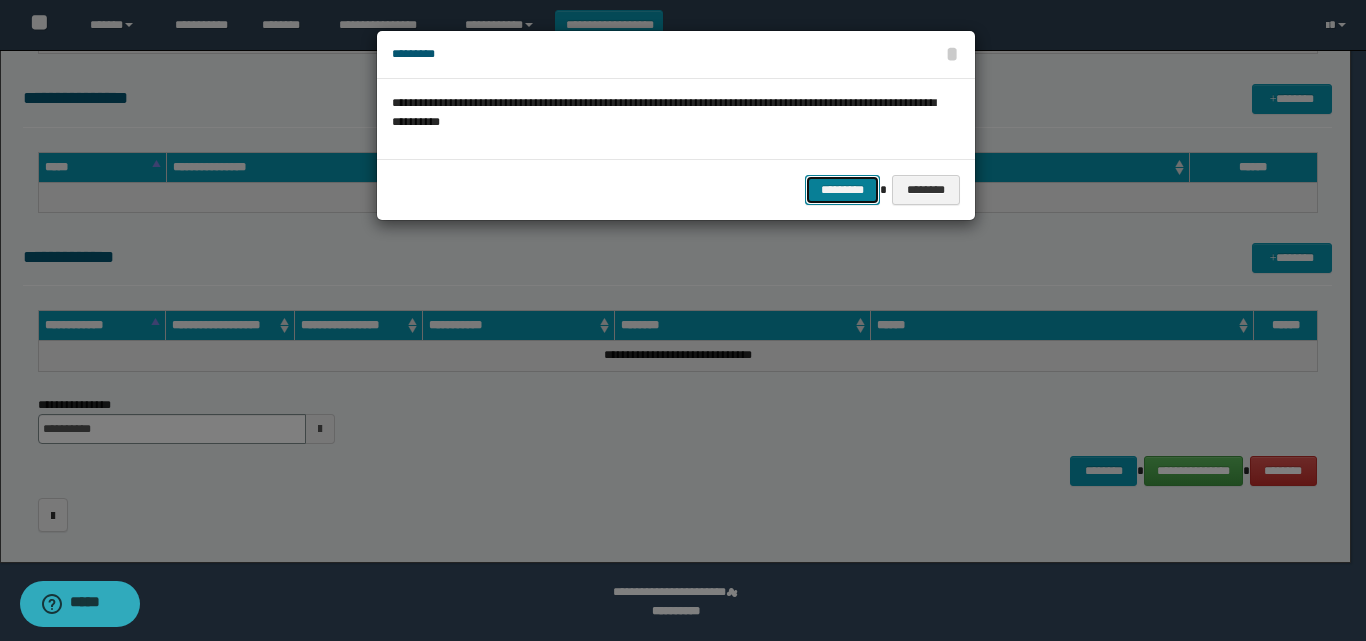click on "*********" at bounding box center (842, 190) 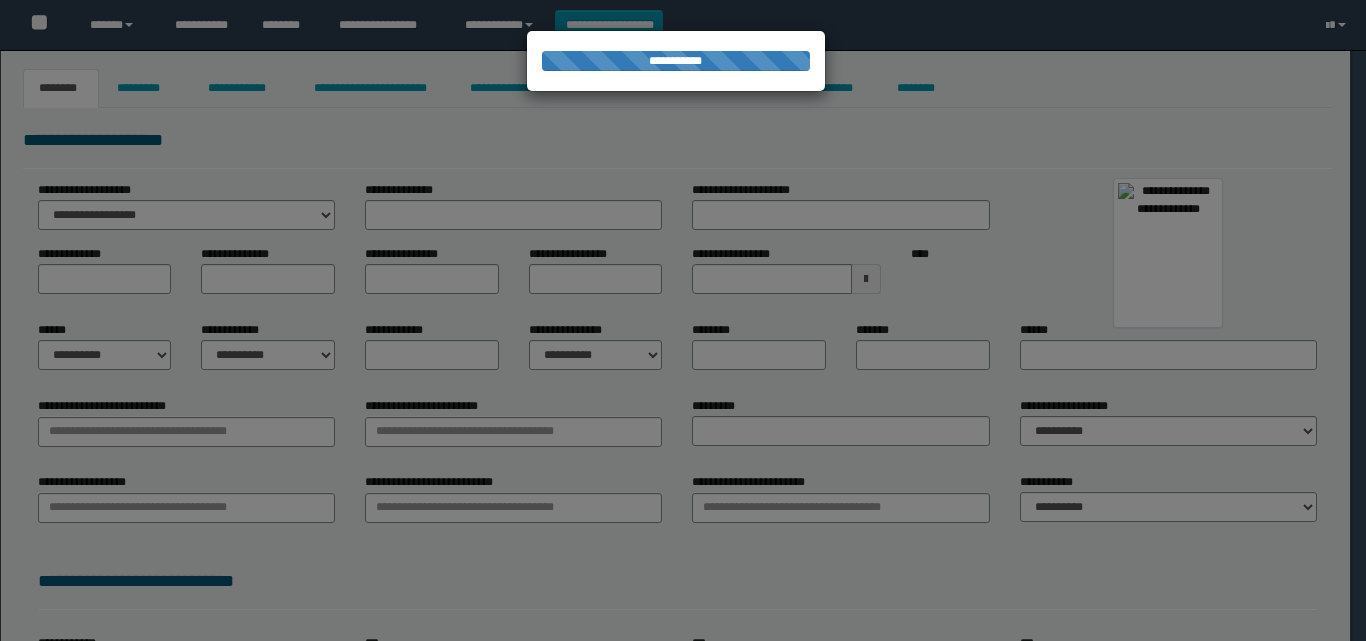 scroll, scrollTop: 0, scrollLeft: 0, axis: both 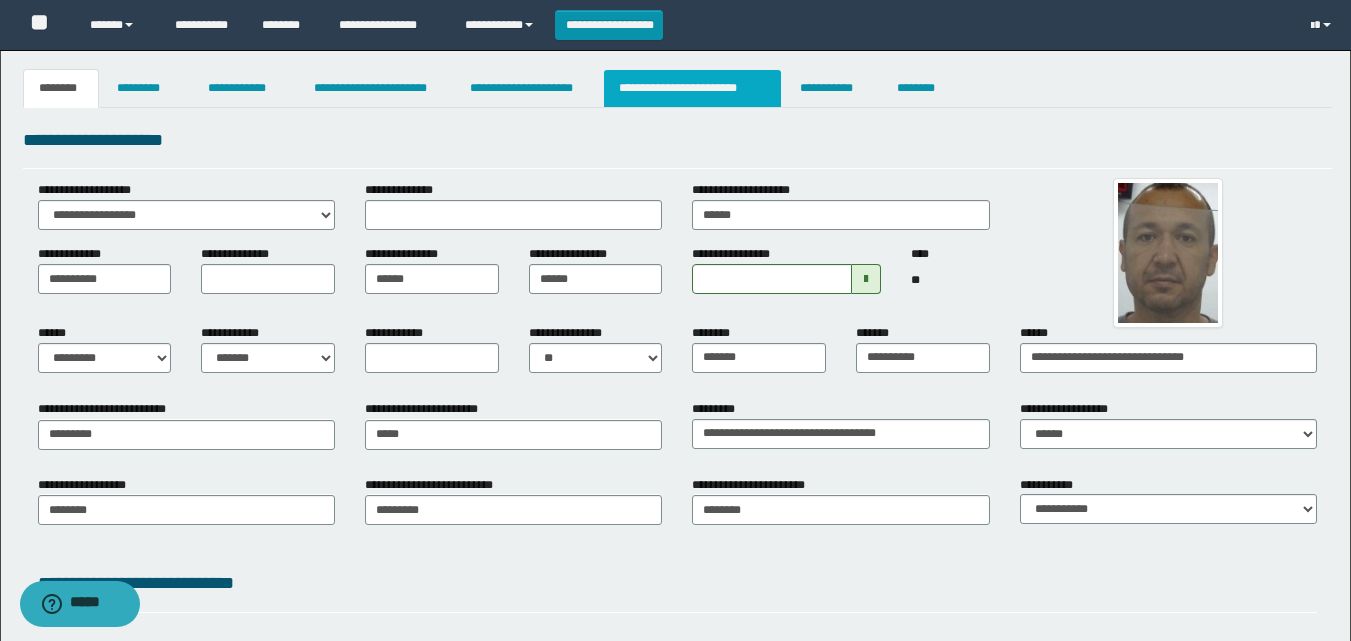 click on "**********" at bounding box center (693, 88) 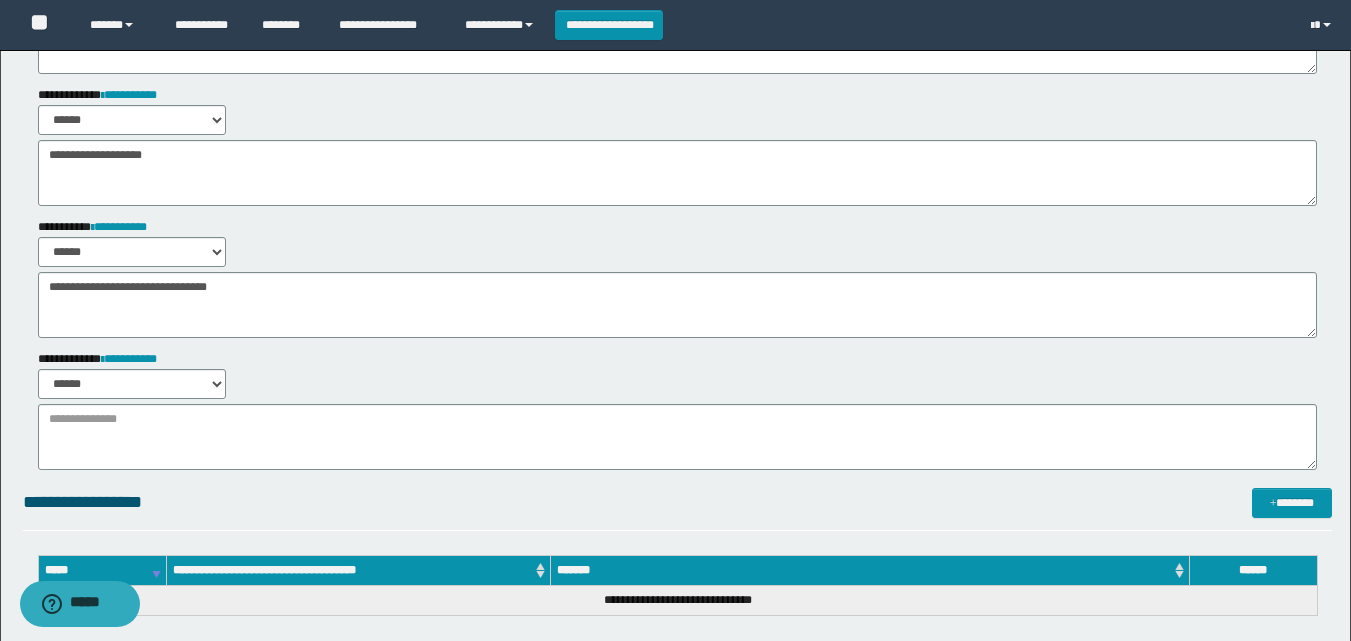 scroll, scrollTop: 259, scrollLeft: 0, axis: vertical 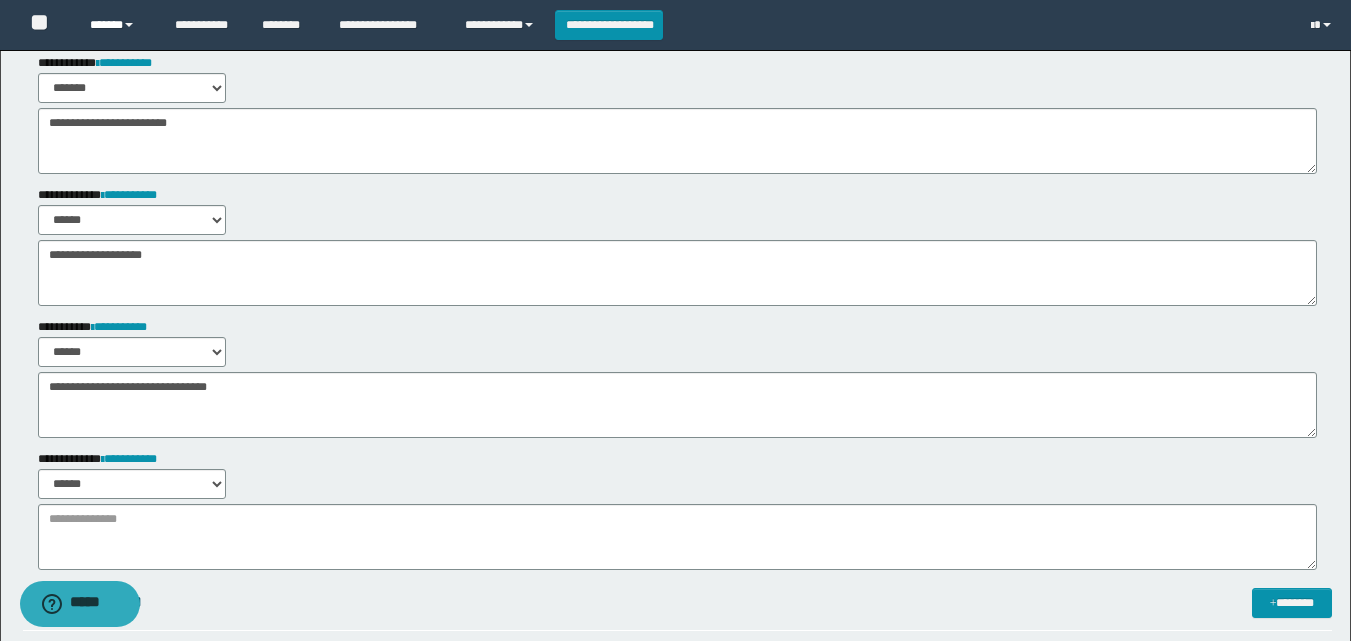 click on "******" at bounding box center (117, 25) 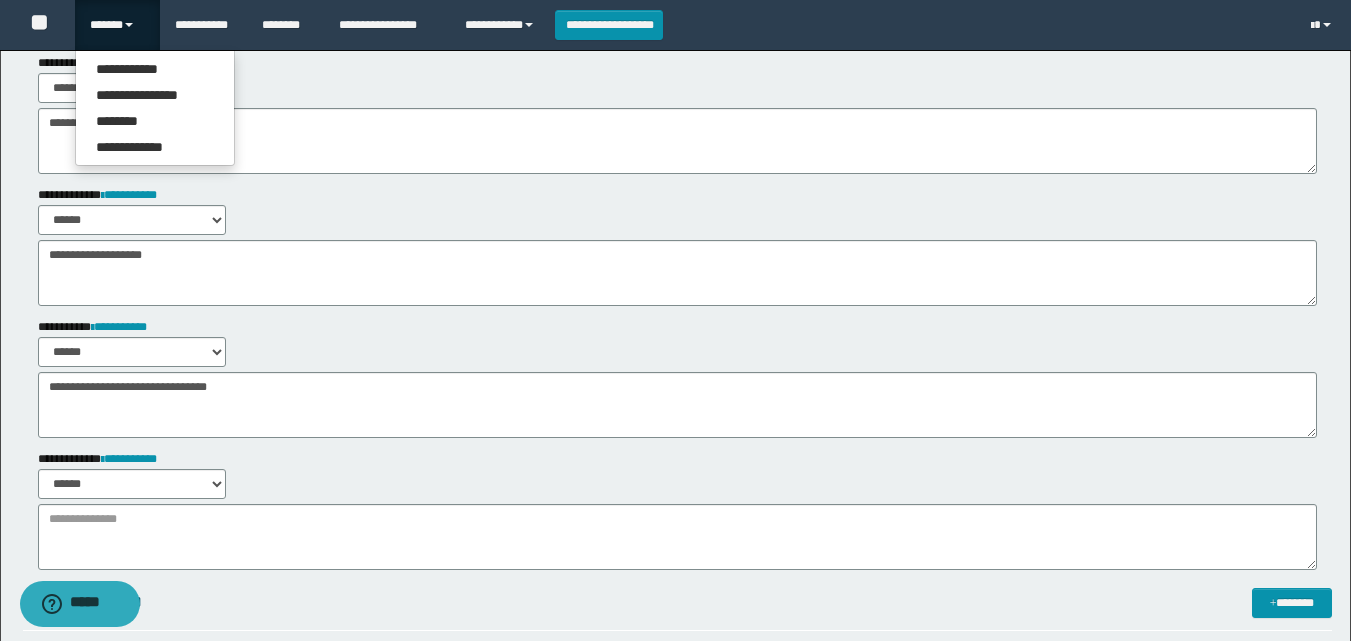 click on "**********" at bounding box center [675, 377] 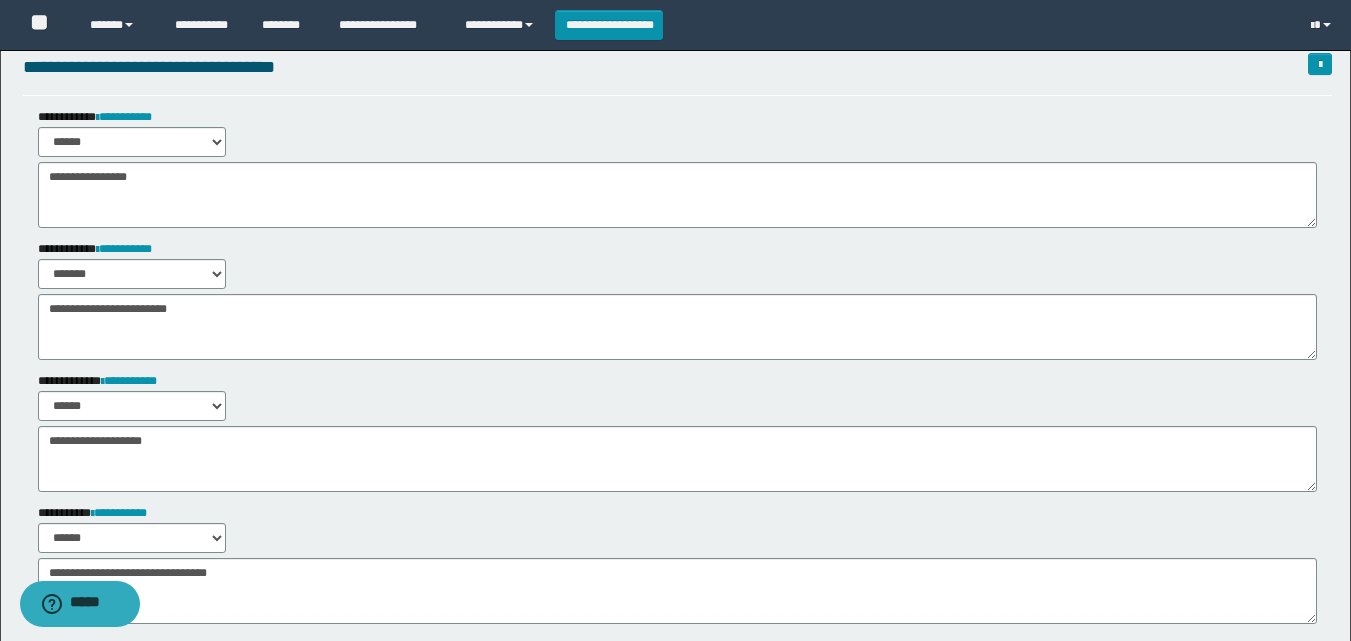 scroll, scrollTop: 0, scrollLeft: 0, axis: both 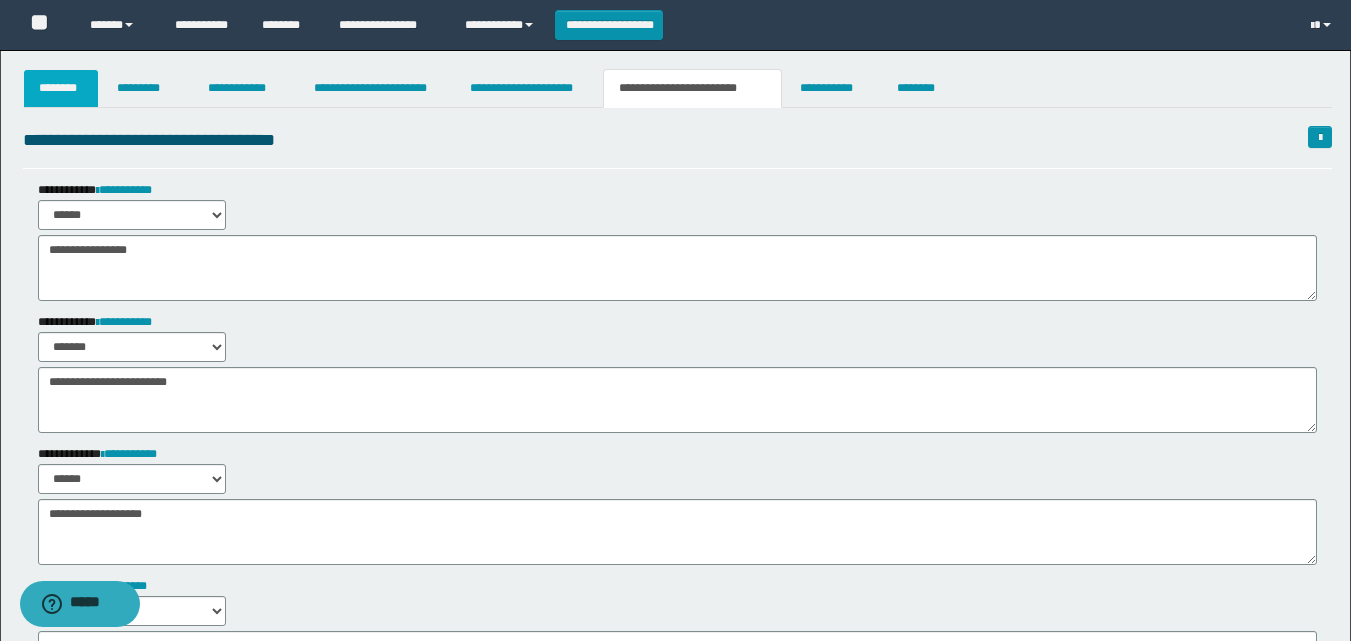 click on "********" at bounding box center (61, 88) 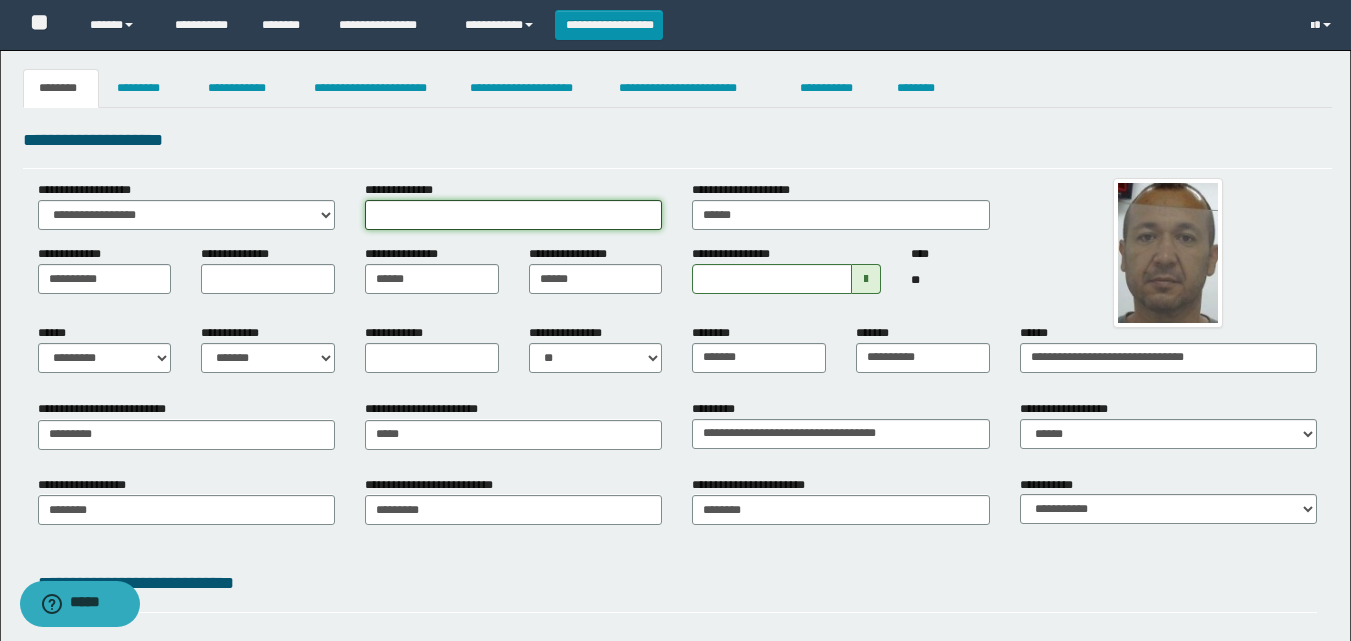drag, startPoint x: 649, startPoint y: 215, endPoint x: 604, endPoint y: 215, distance: 45 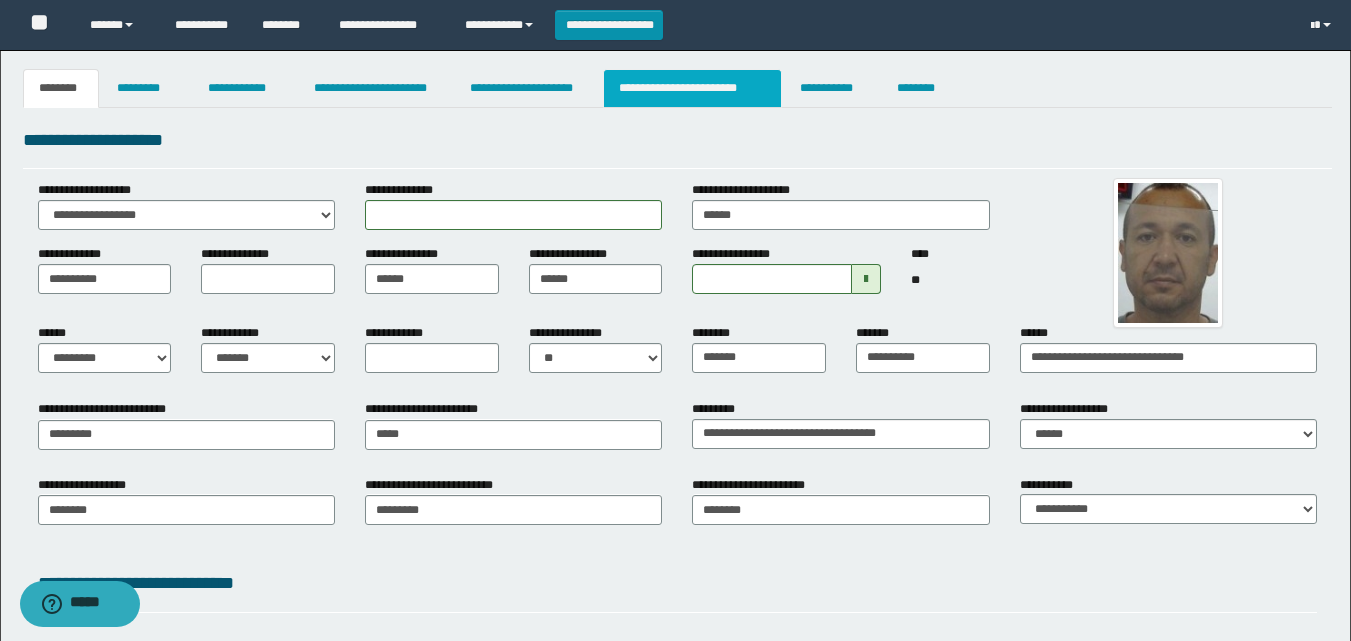 click on "**********" at bounding box center [693, 88] 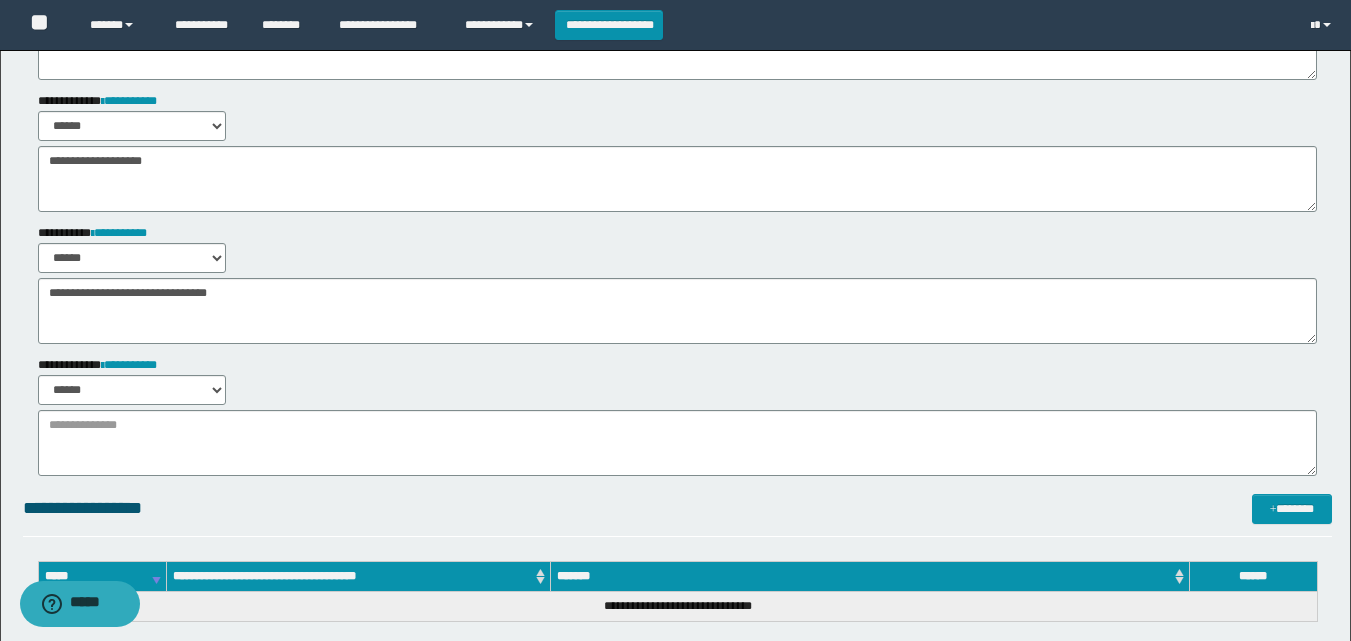 scroll, scrollTop: 500, scrollLeft: 0, axis: vertical 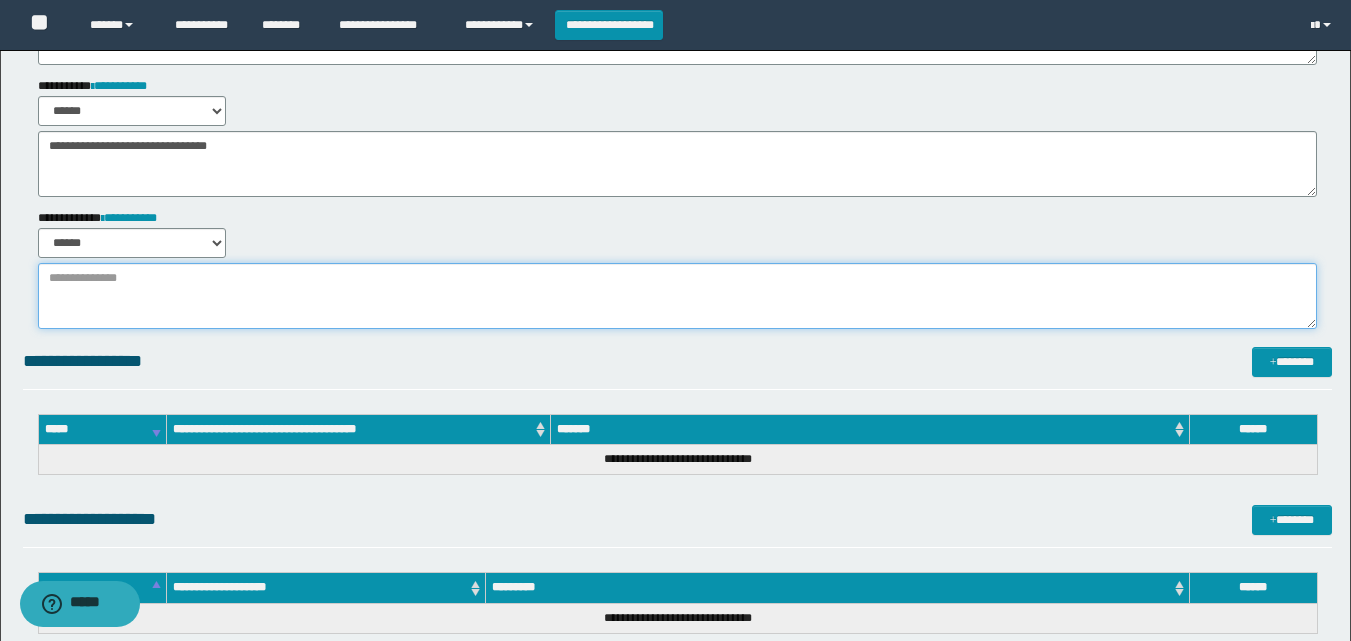 click at bounding box center (677, 296) 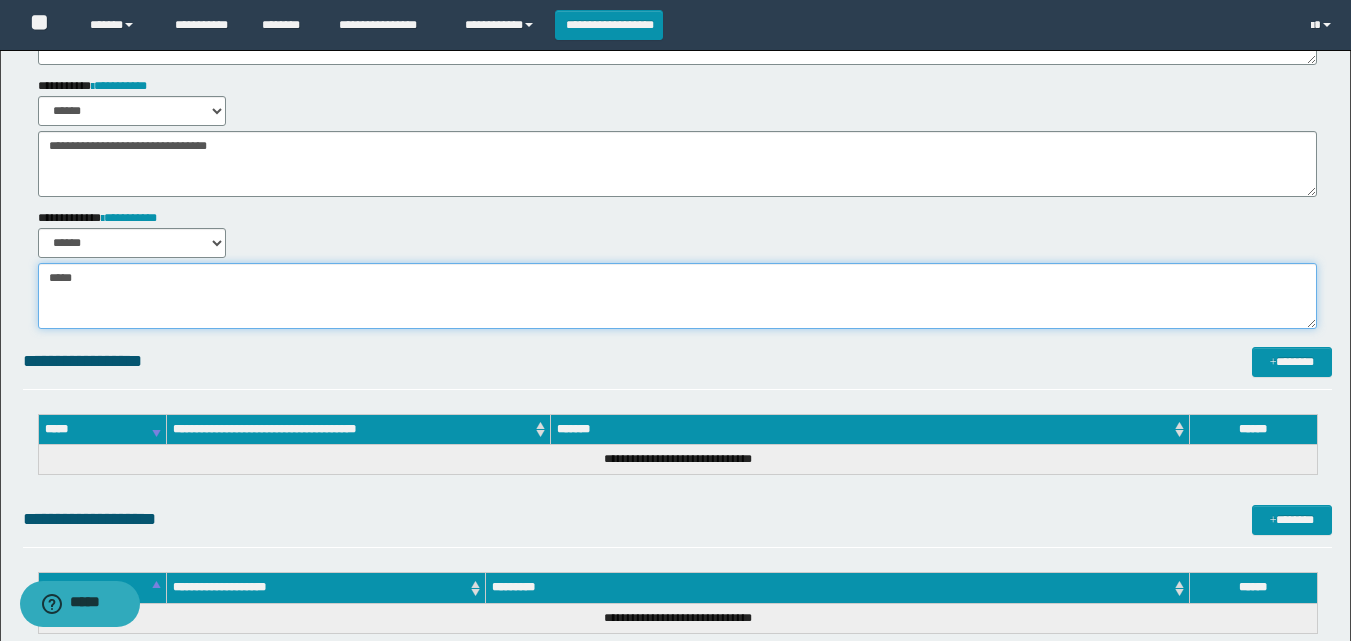 type on "******" 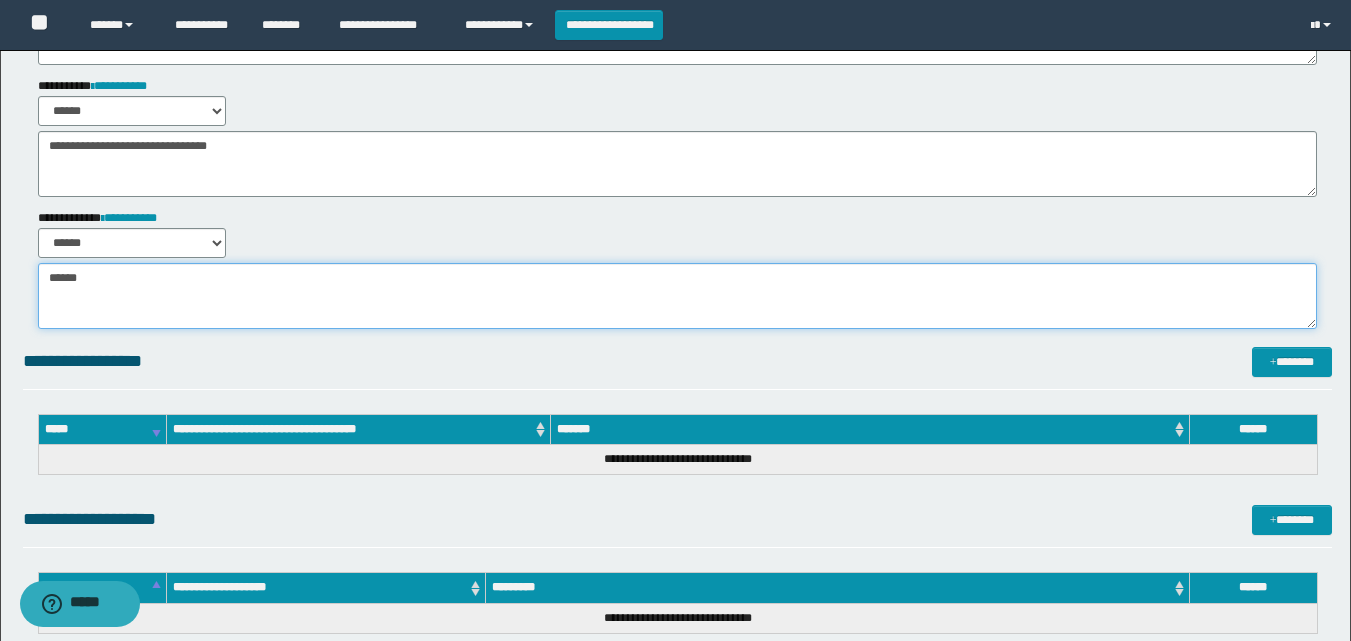 drag, startPoint x: 101, startPoint y: 280, endPoint x: 0, endPoint y: 287, distance: 101.24229 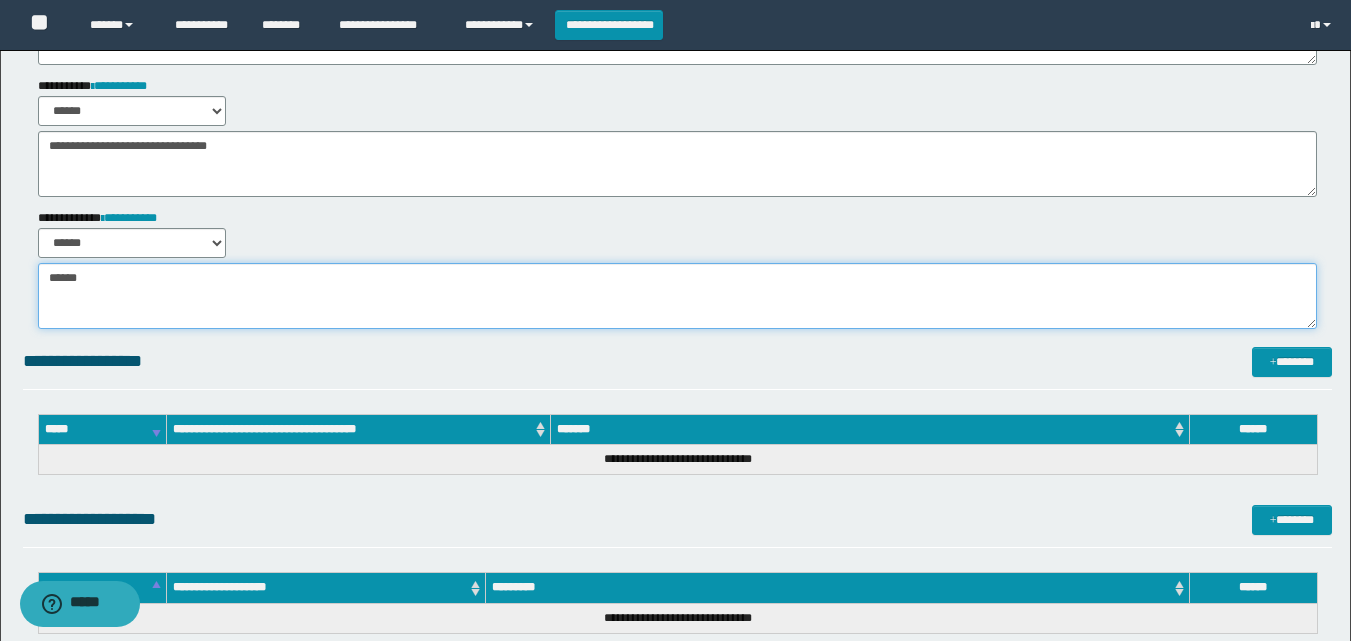 type on "******" 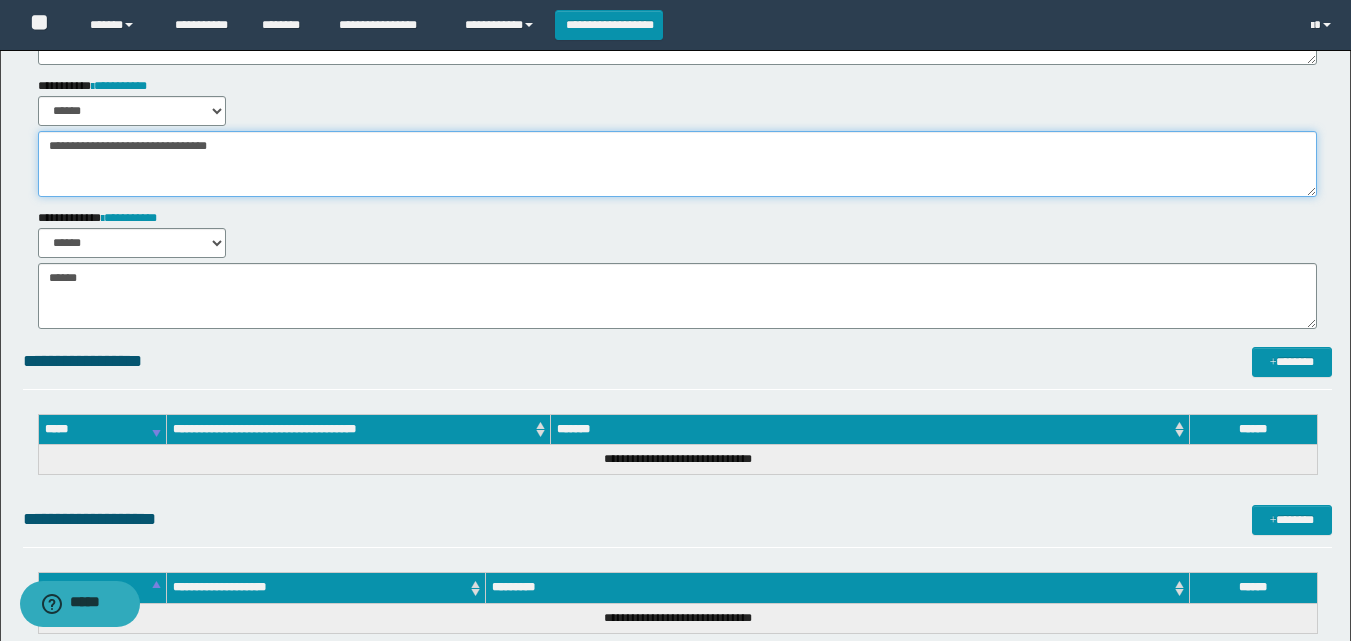 click on "**********" at bounding box center (677, 164) 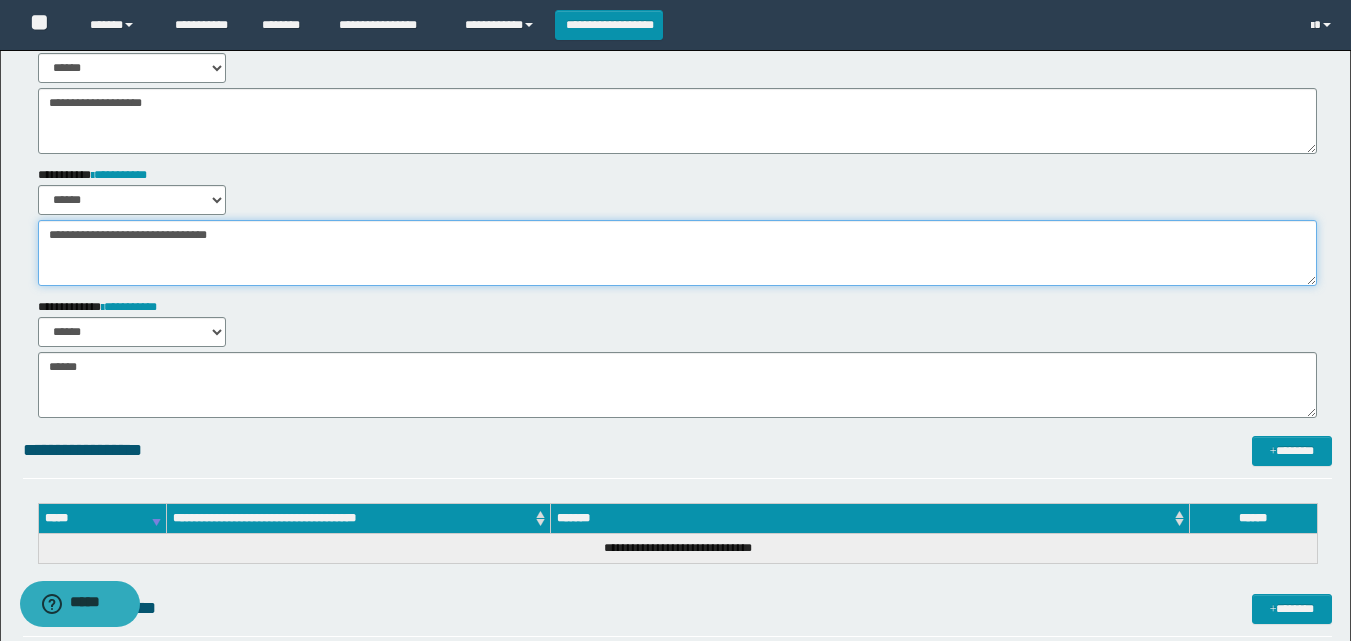 scroll, scrollTop: 300, scrollLeft: 0, axis: vertical 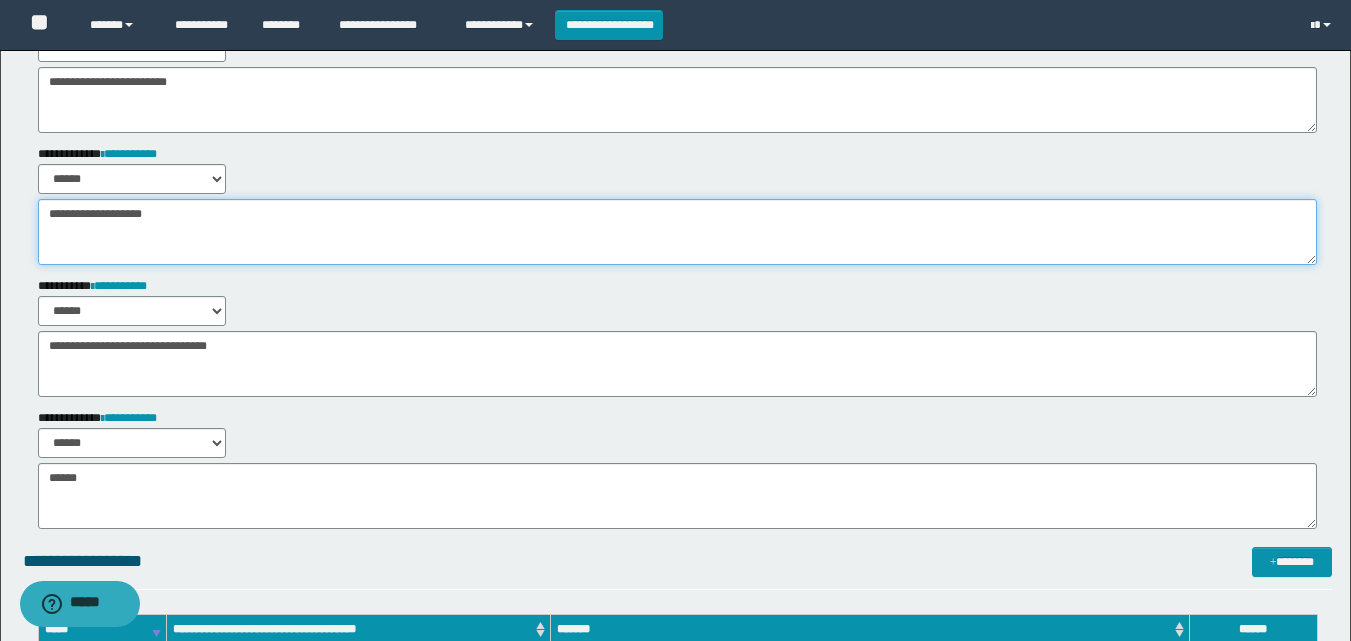 click on "**********" at bounding box center (677, 232) 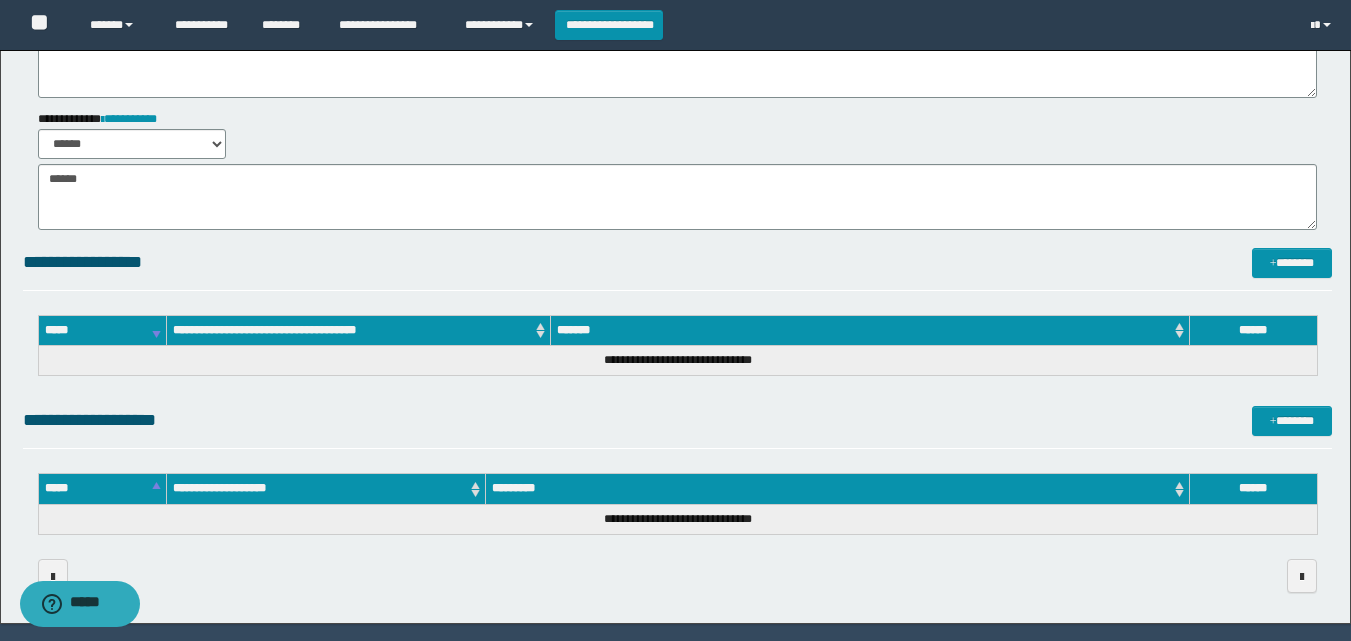 scroll, scrollTop: 600, scrollLeft: 0, axis: vertical 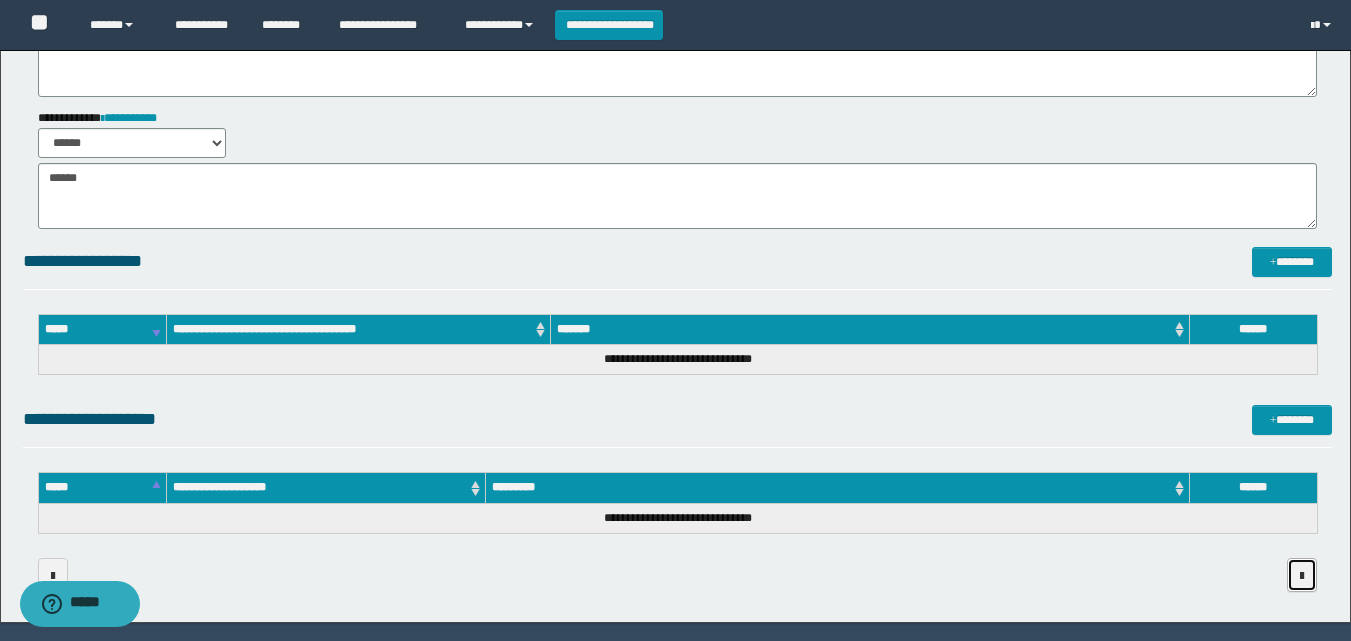 click at bounding box center (1302, 576) 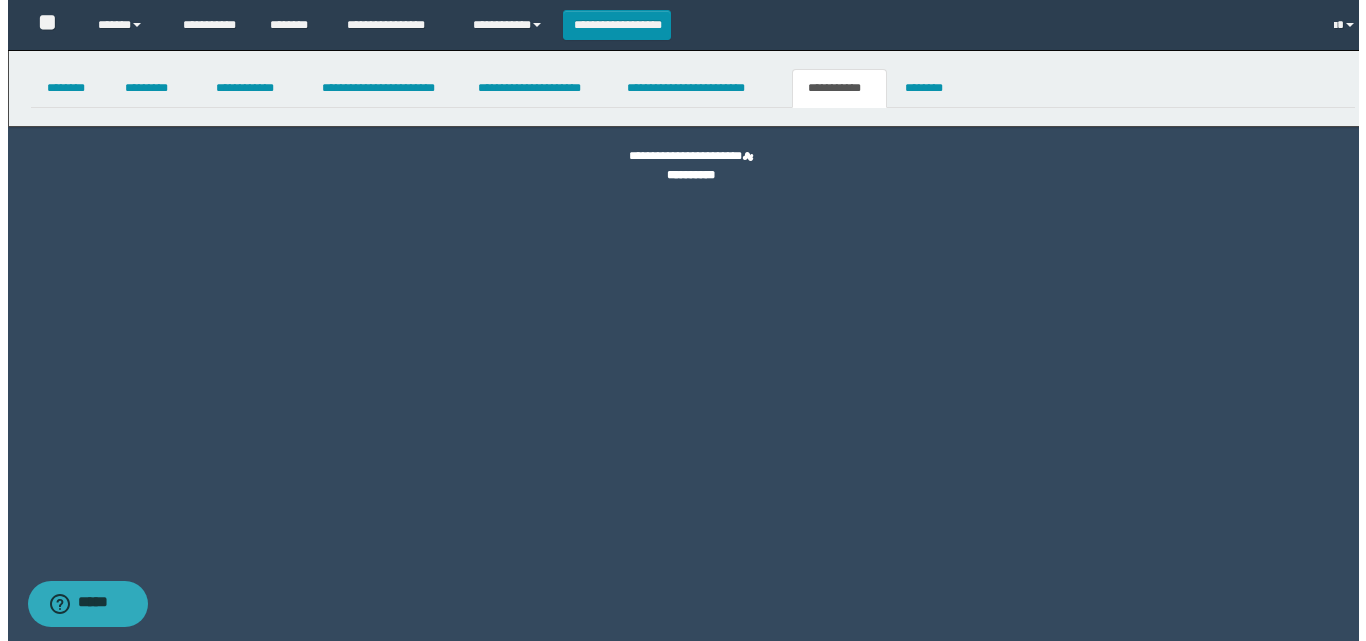 scroll, scrollTop: 0, scrollLeft: 0, axis: both 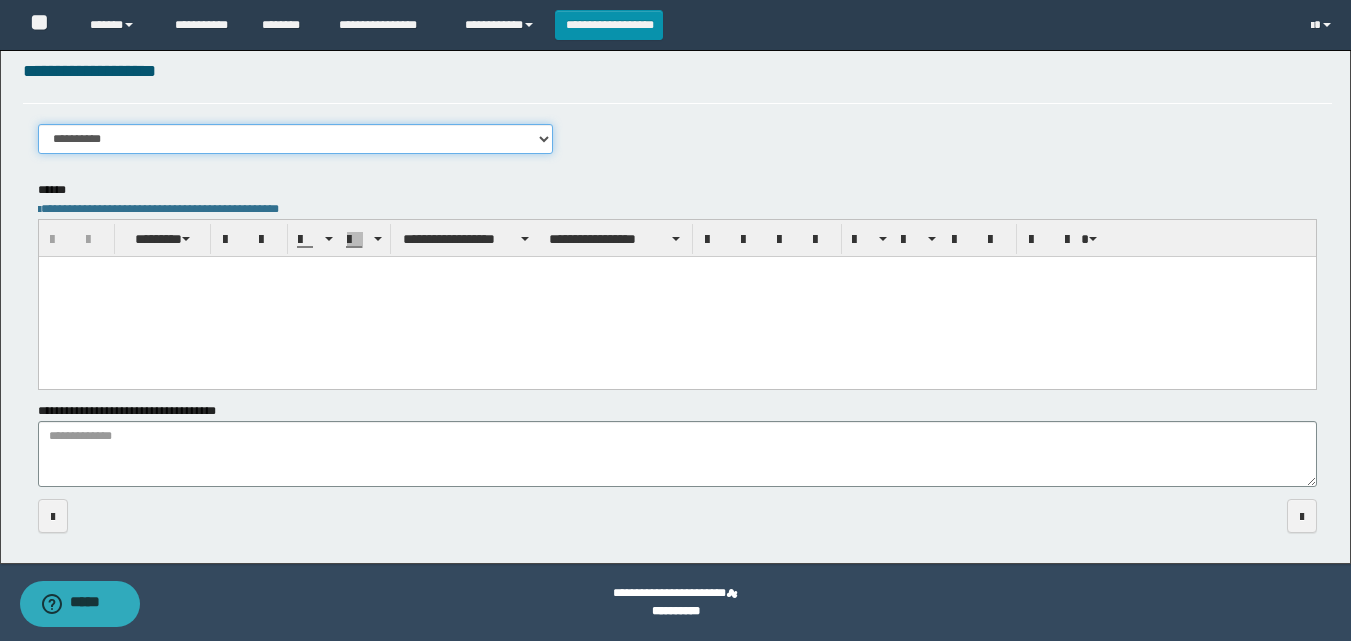 click on "**********" at bounding box center [296, 139] 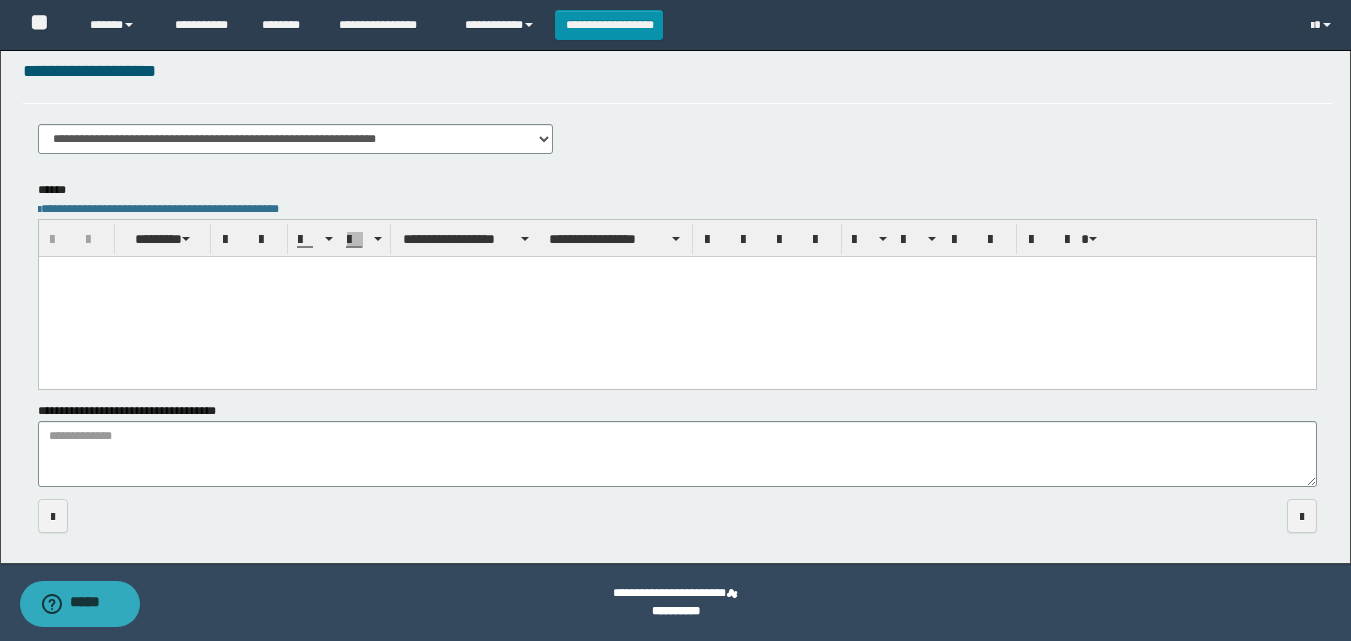 type 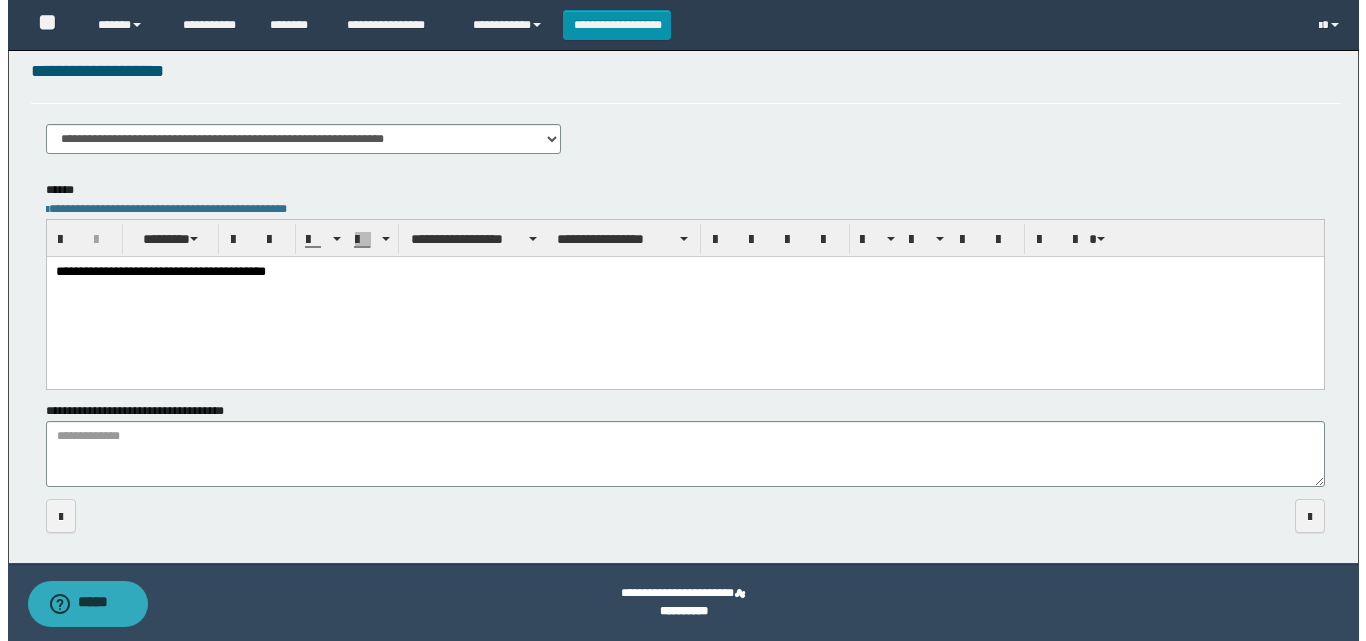 scroll, scrollTop: 0, scrollLeft: 0, axis: both 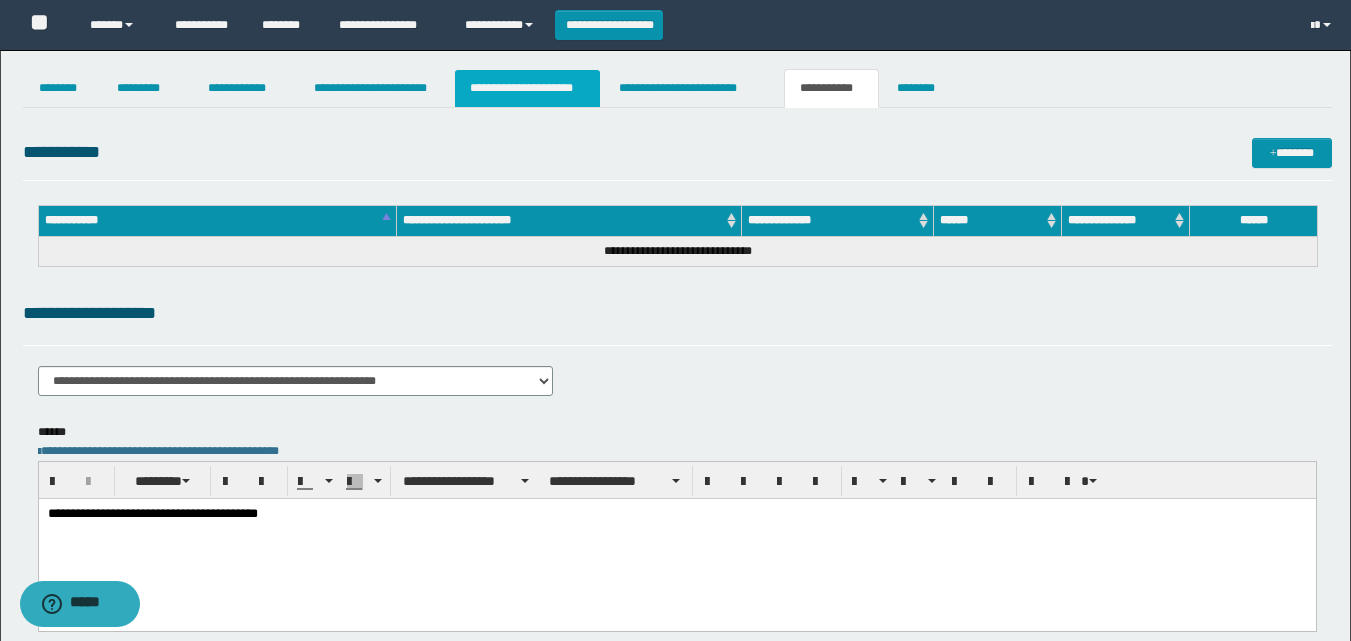 click on "**********" at bounding box center [527, 88] 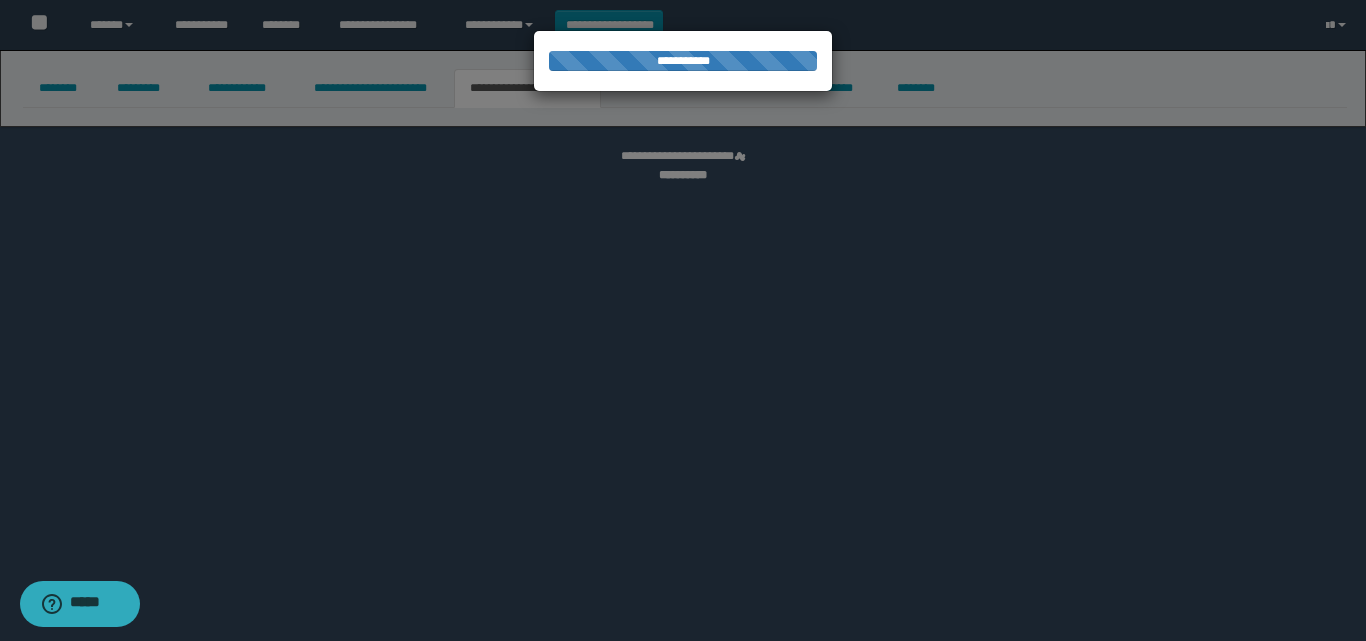 select on "*" 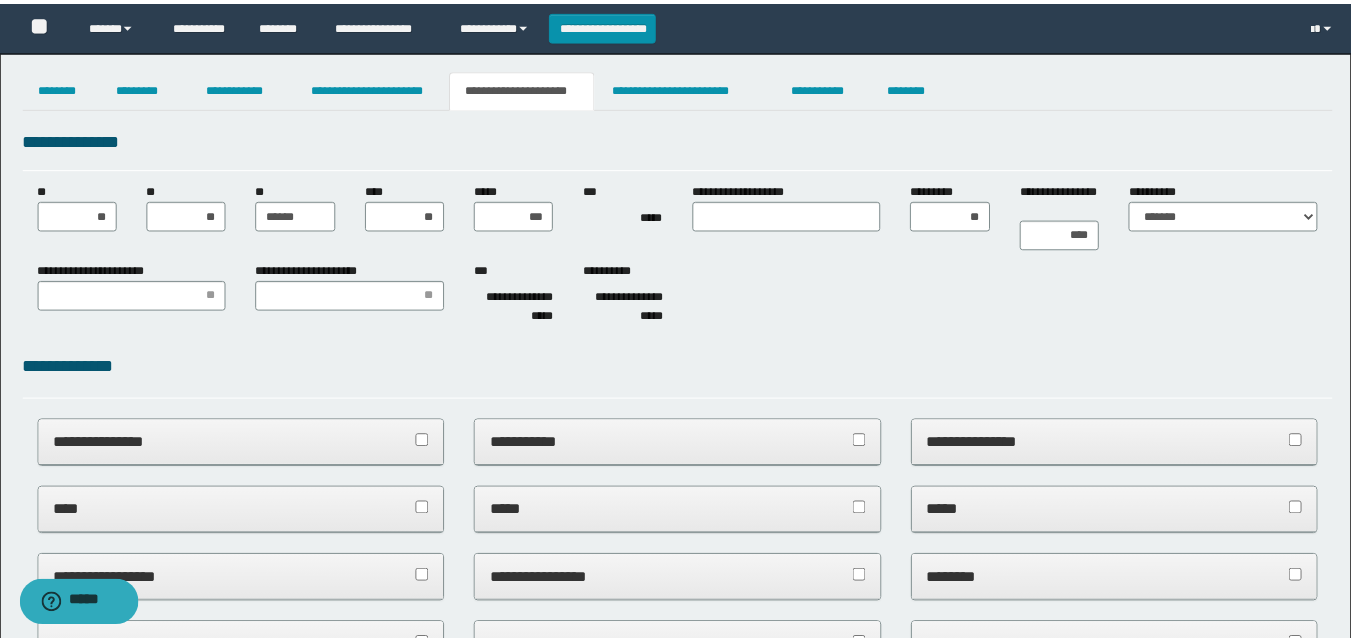 scroll, scrollTop: 0, scrollLeft: 0, axis: both 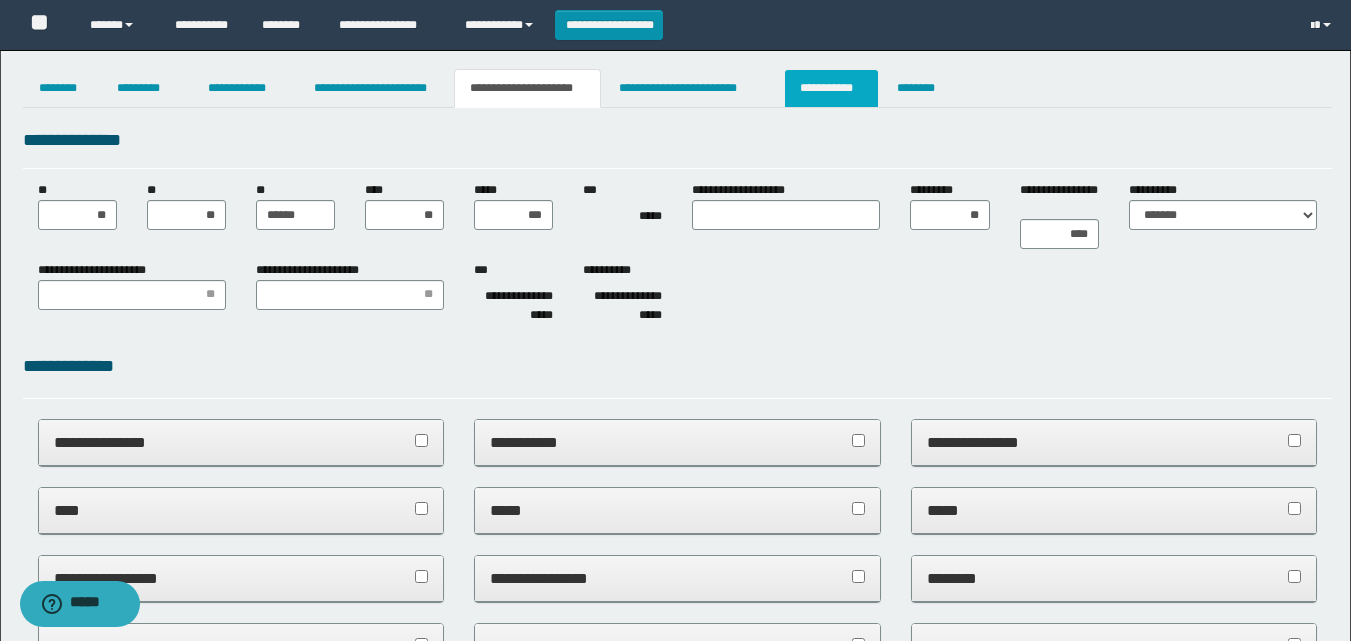 click on "**********" at bounding box center [831, 88] 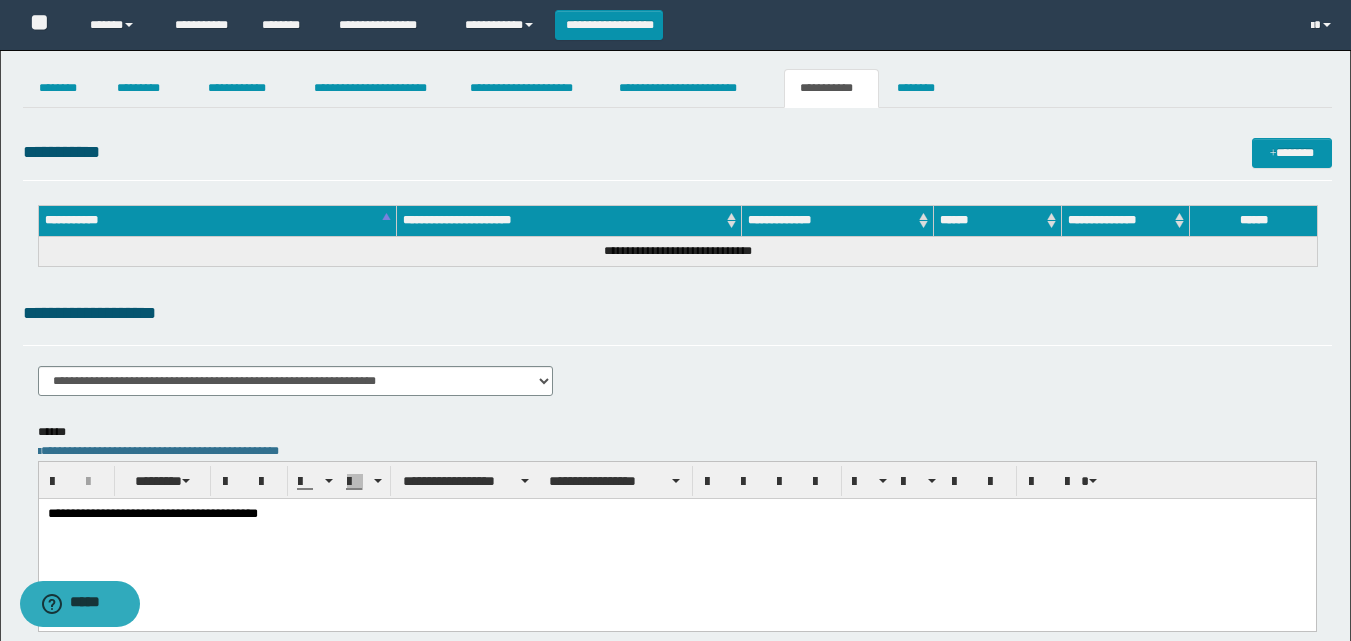click on "**********" at bounding box center [676, 539] 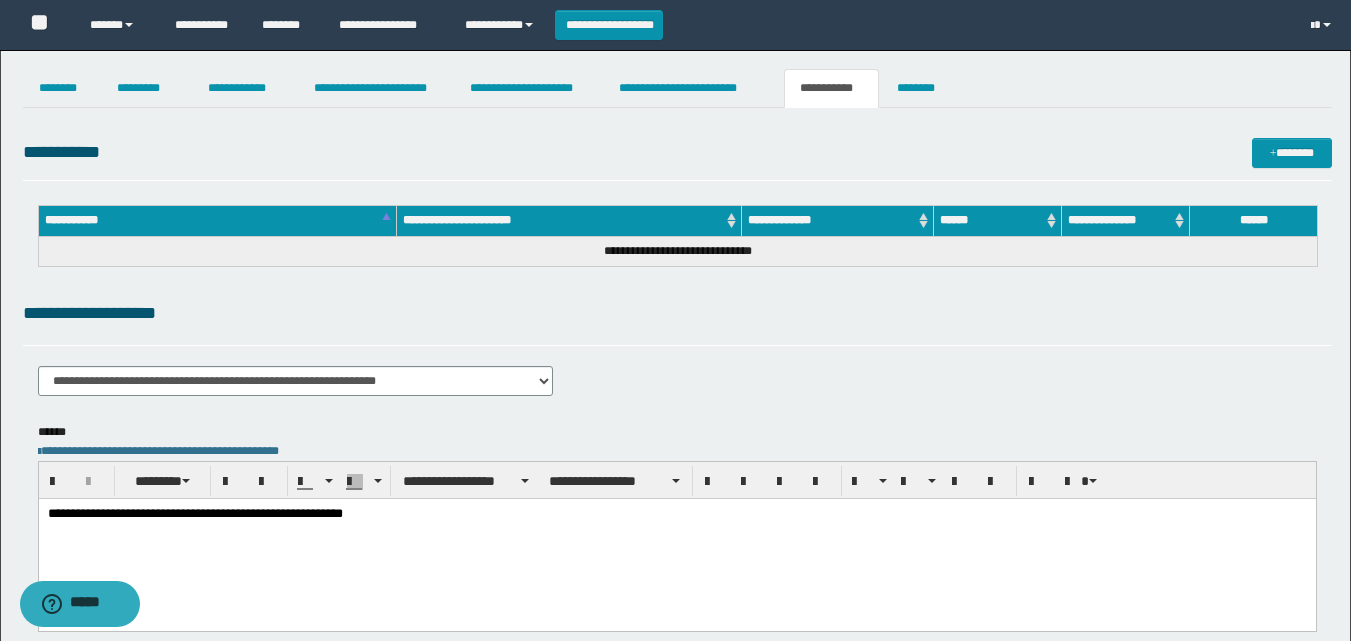 click on "**********" at bounding box center (676, 539) 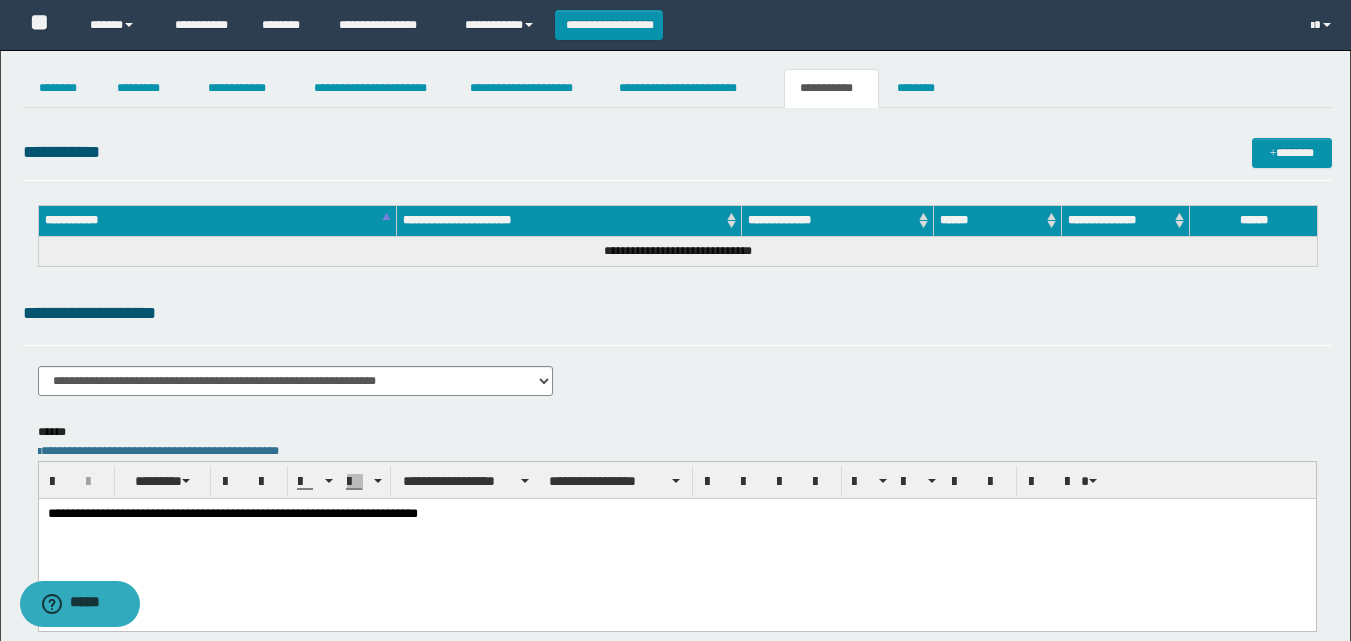 click on "**********" at bounding box center (676, 514) 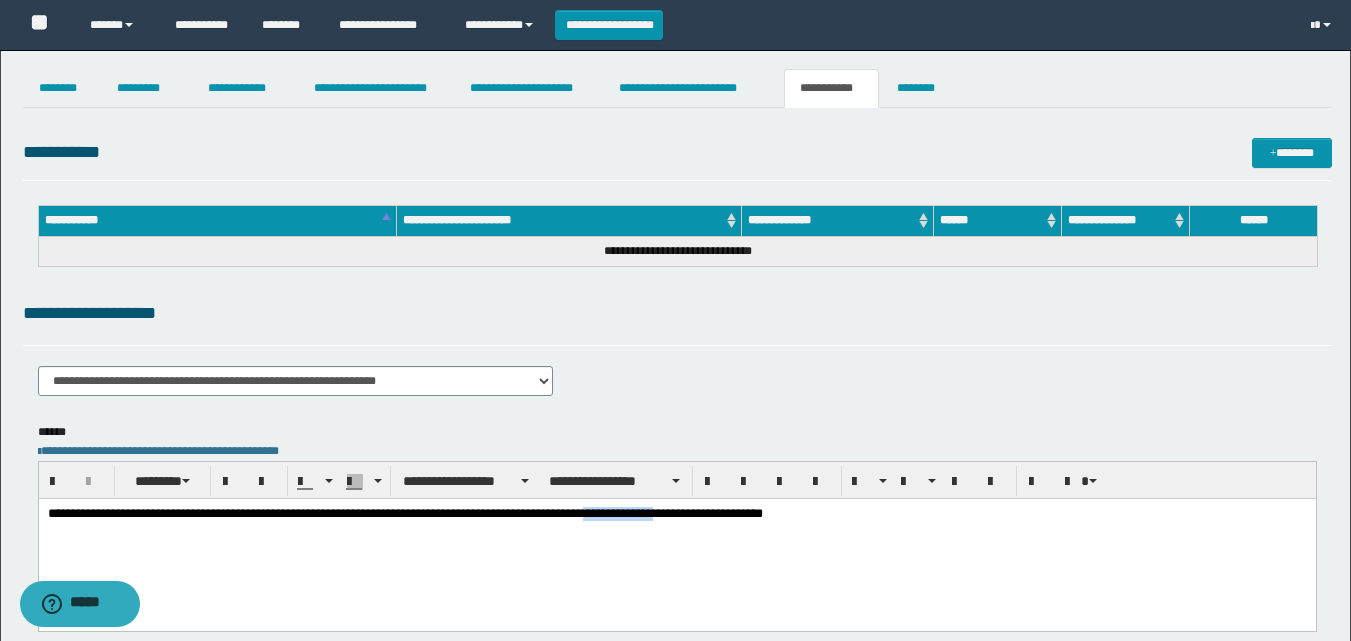 copy on "**********" 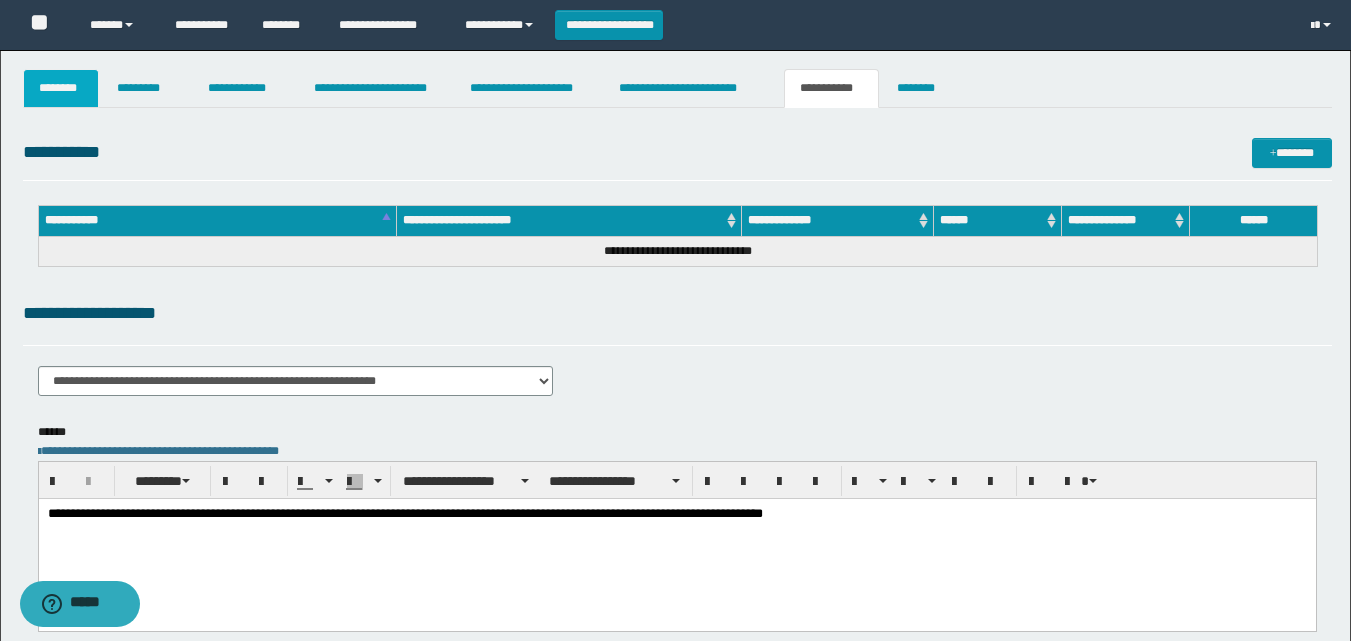 click on "********" at bounding box center (61, 88) 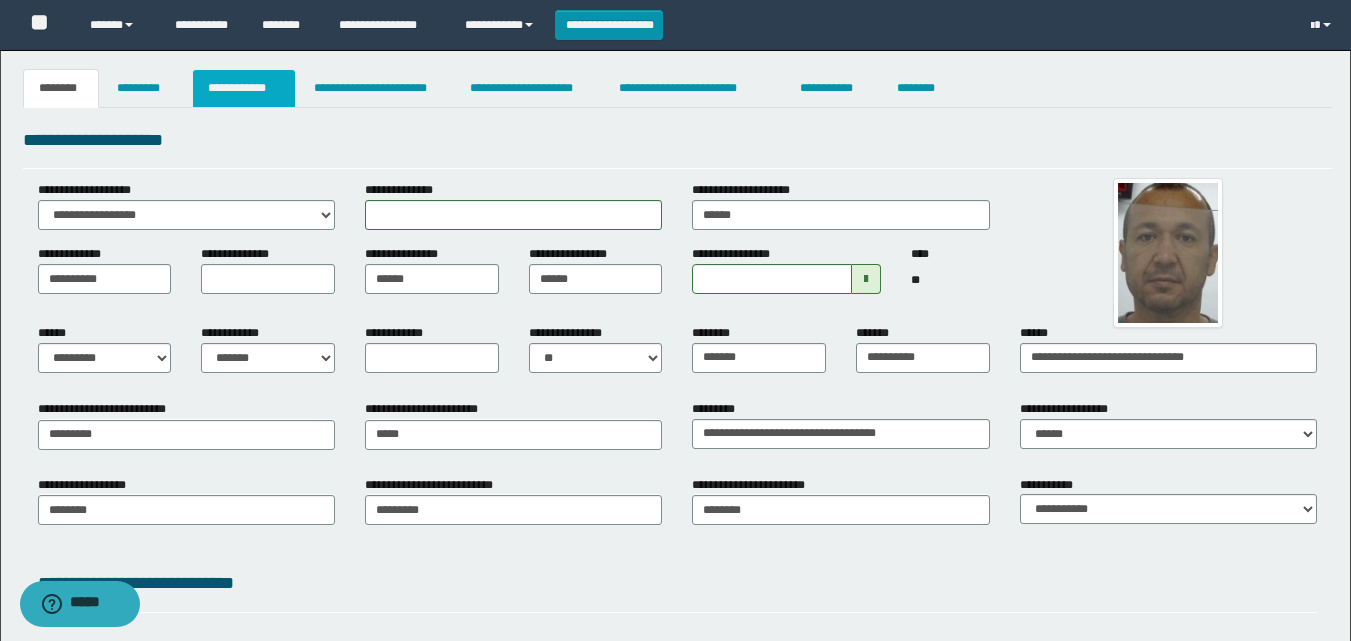 click on "**********" at bounding box center (244, 88) 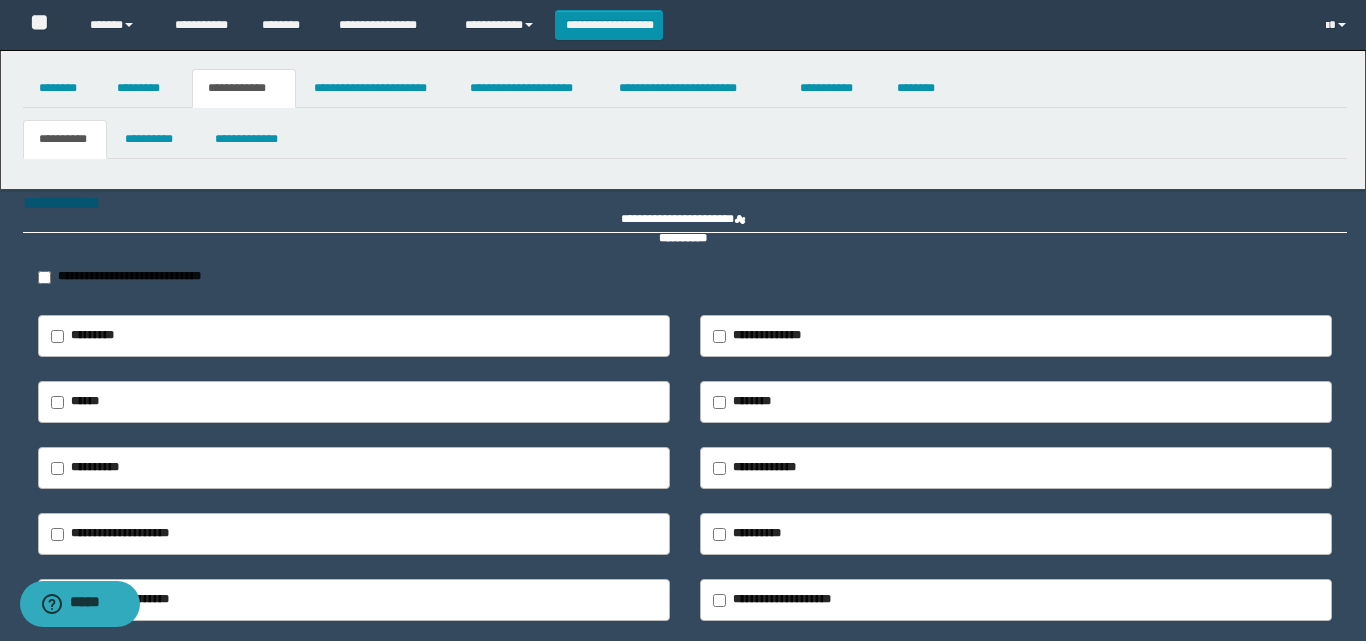 type 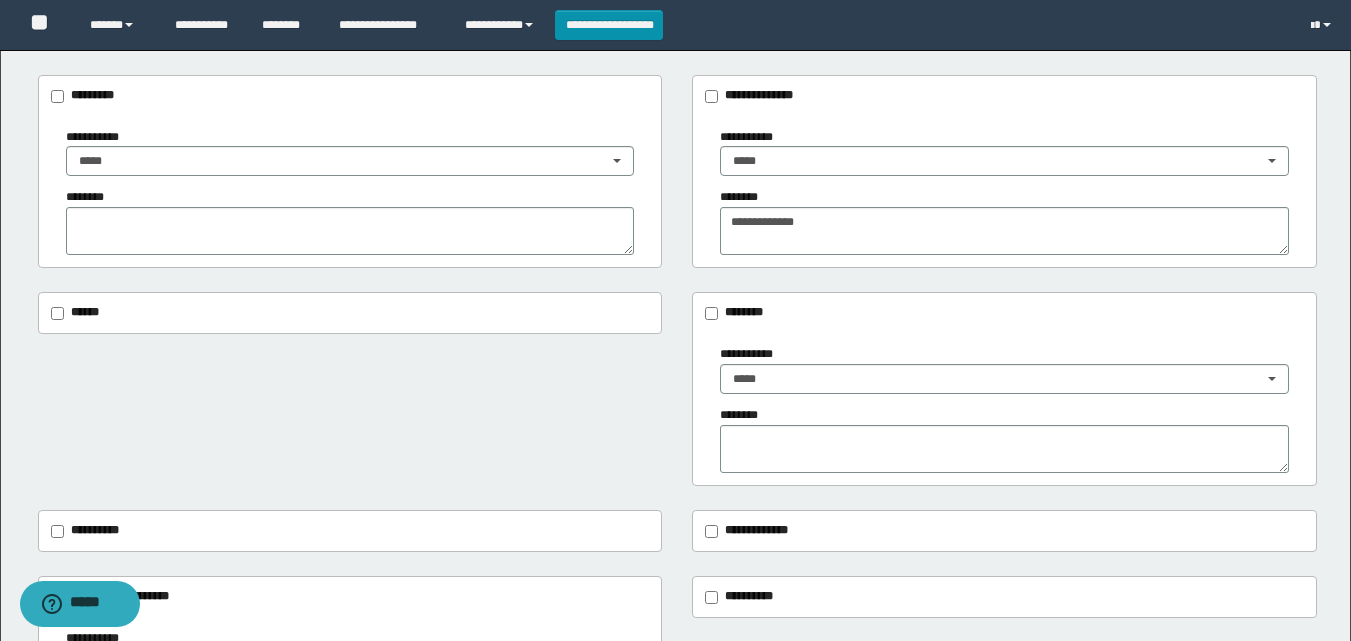 scroll, scrollTop: 0, scrollLeft: 0, axis: both 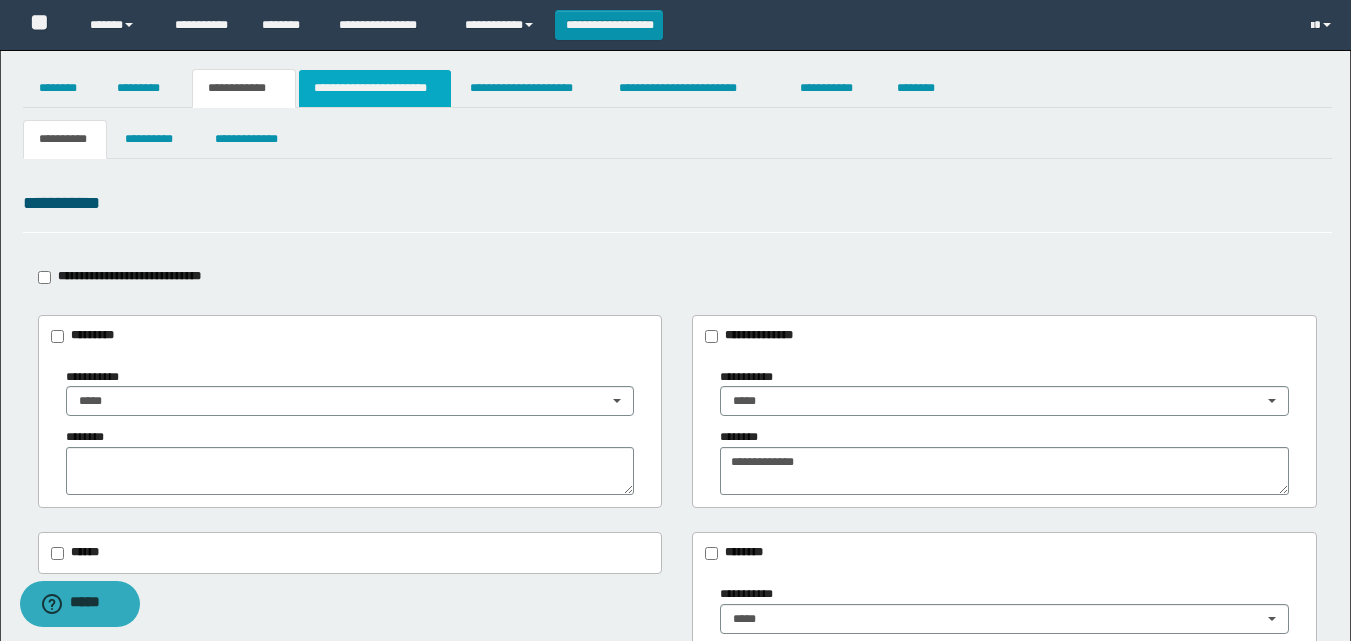 click on "**********" at bounding box center (375, 88) 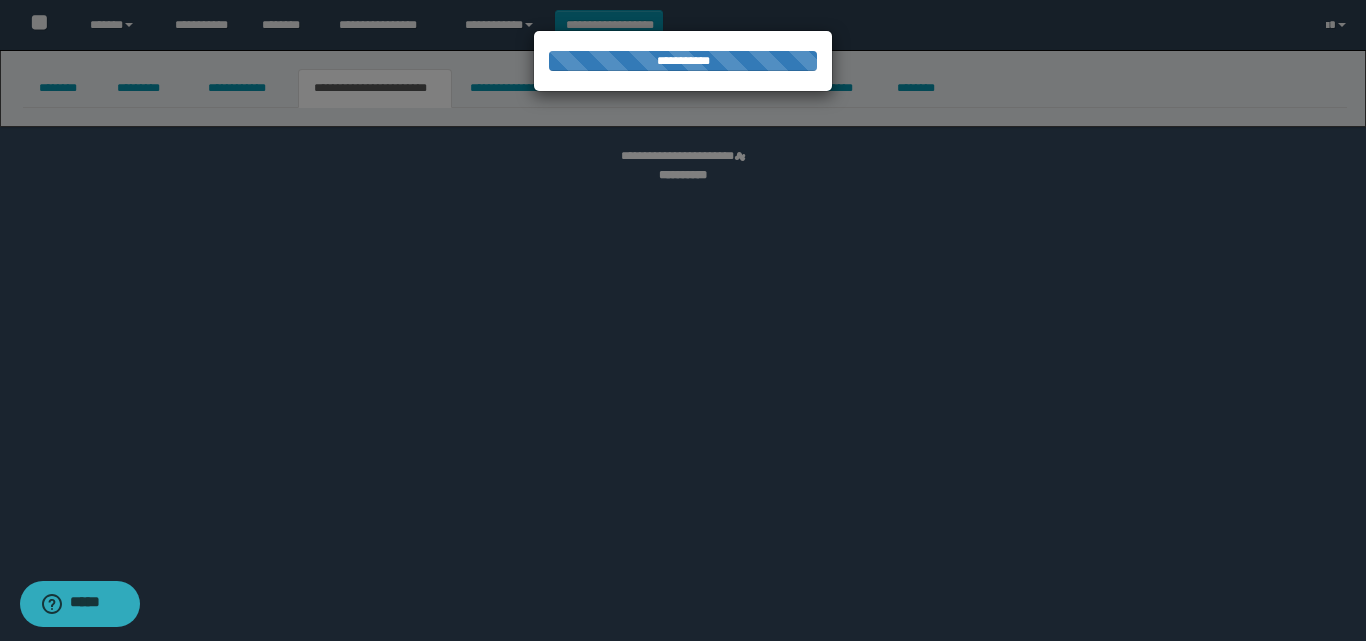 select on "****" 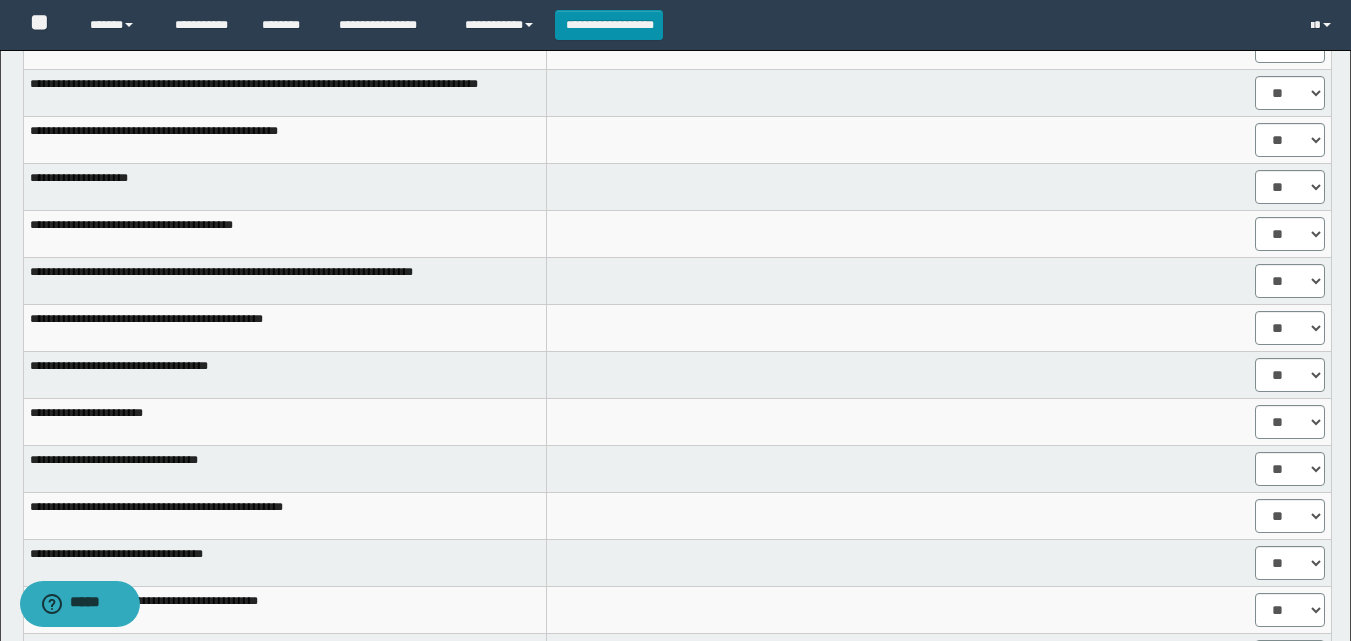 scroll, scrollTop: 7, scrollLeft: 0, axis: vertical 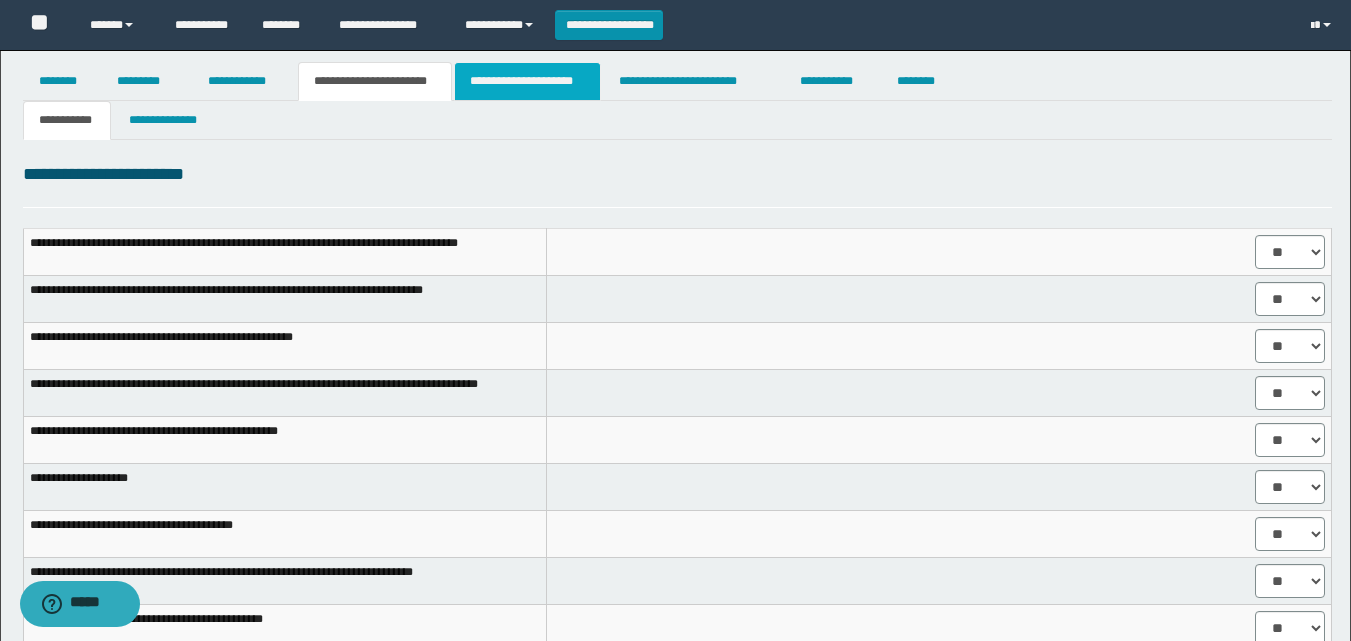 click on "**********" at bounding box center (527, 81) 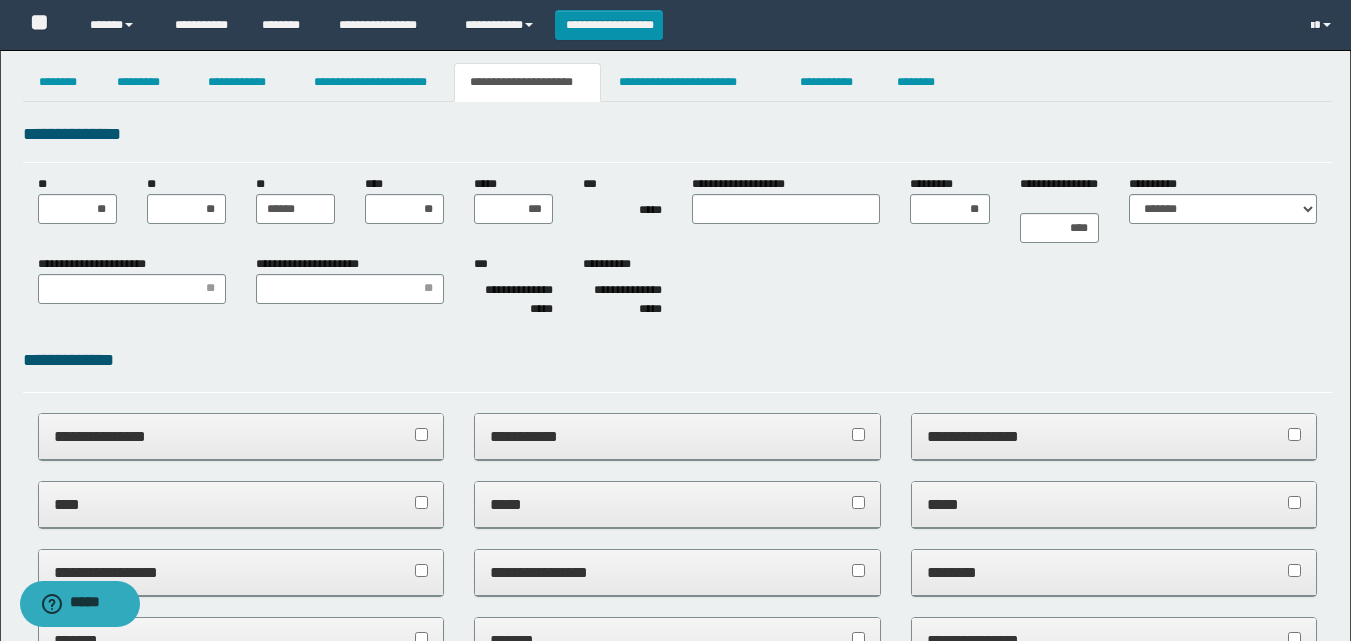 scroll, scrollTop: 0, scrollLeft: 0, axis: both 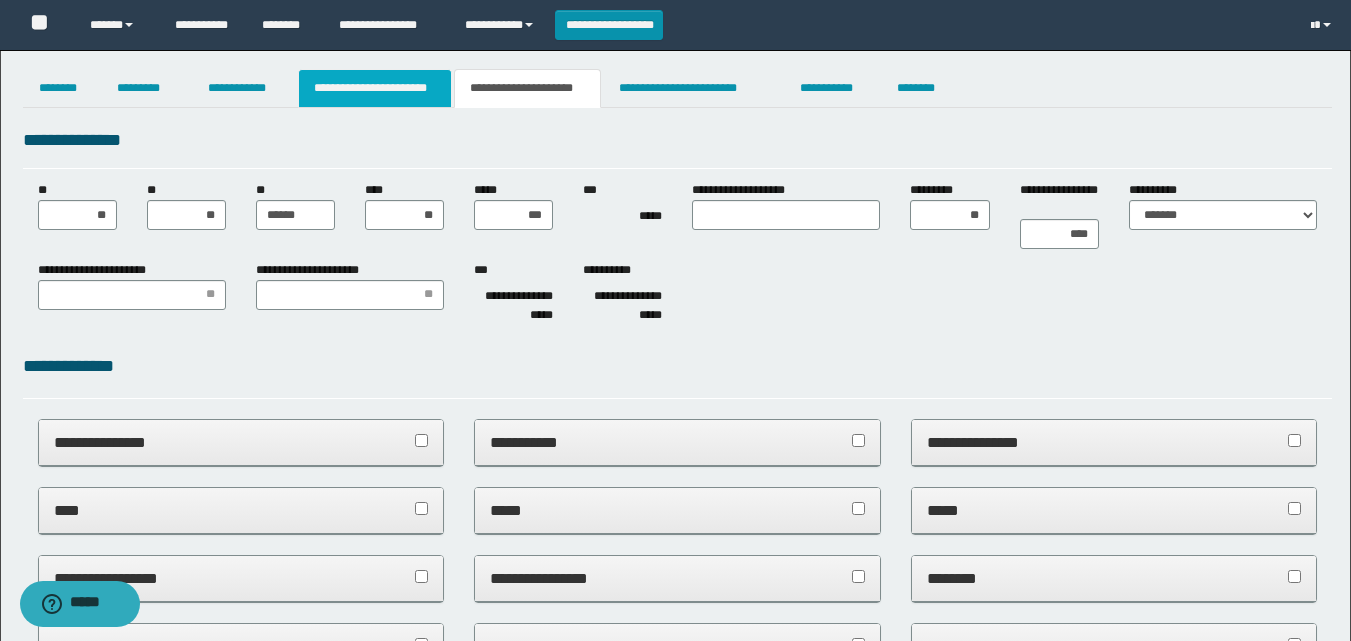 click on "**********" at bounding box center (375, 88) 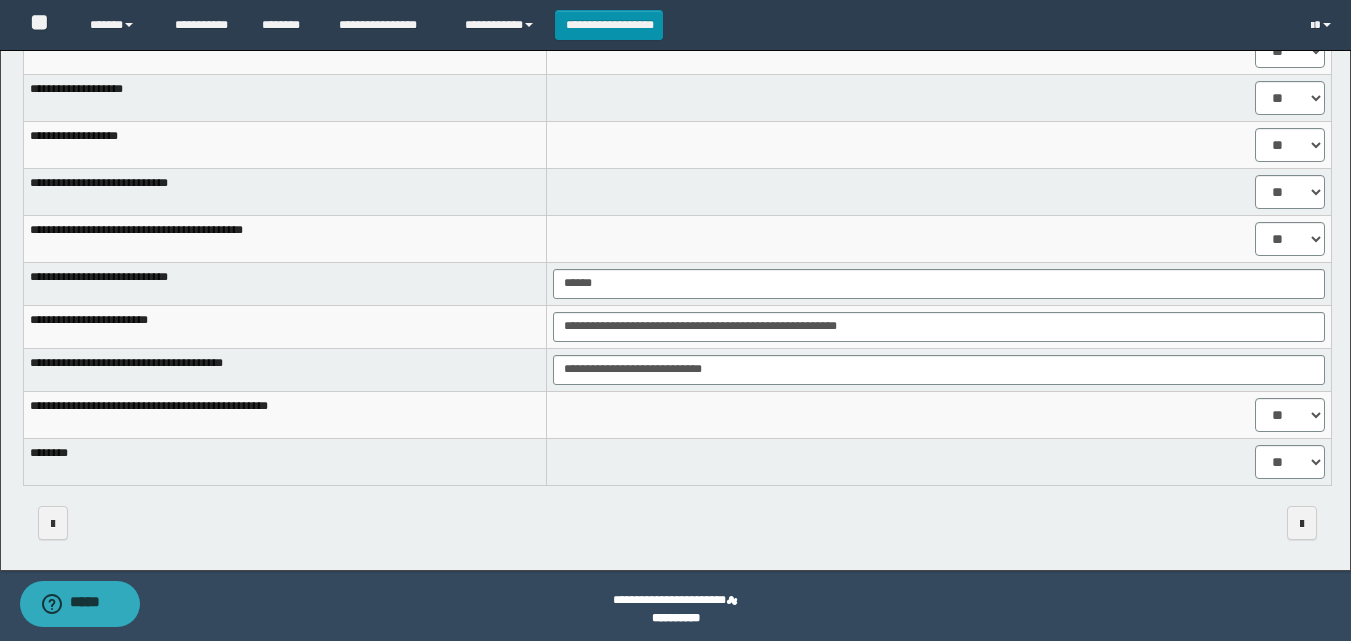 scroll, scrollTop: 1707, scrollLeft: 0, axis: vertical 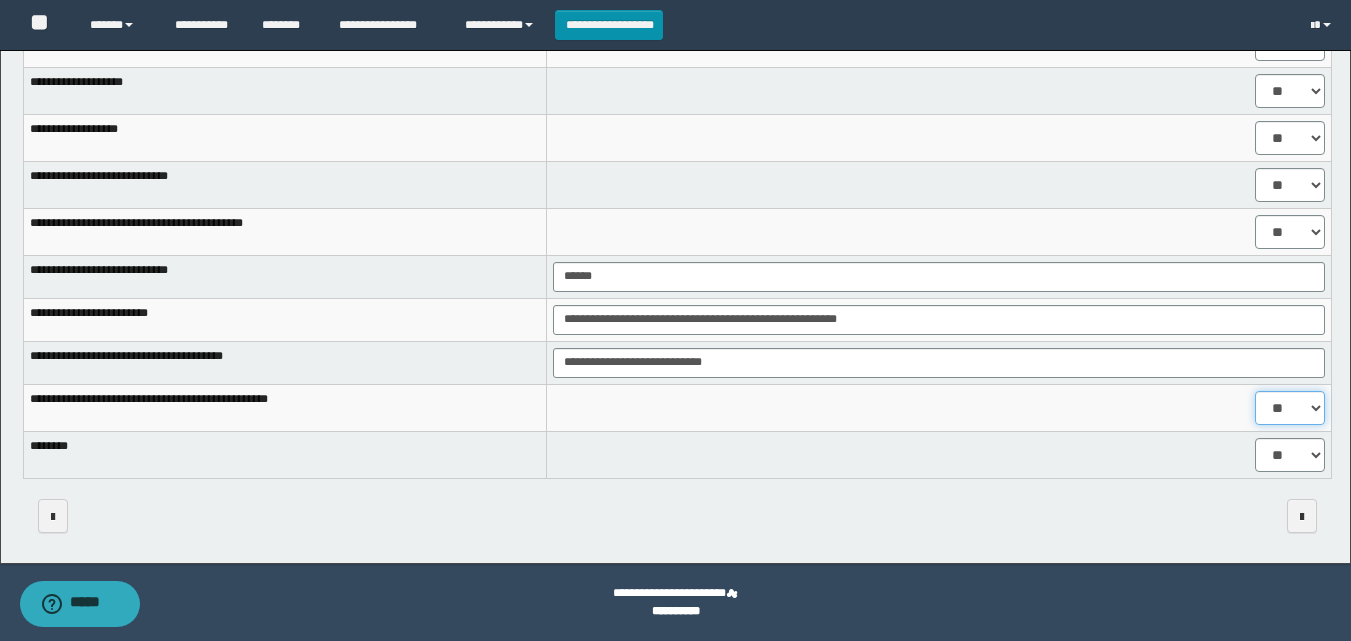 click on "**
**" at bounding box center (1290, 408) 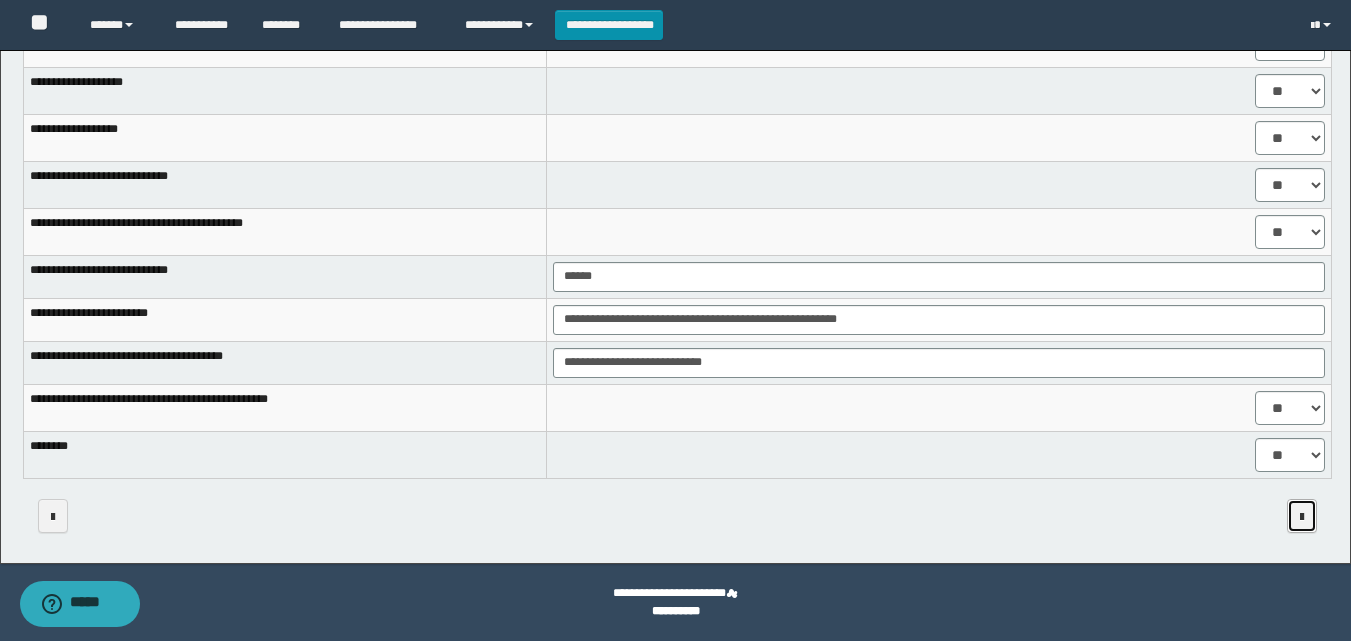 click at bounding box center (1302, 516) 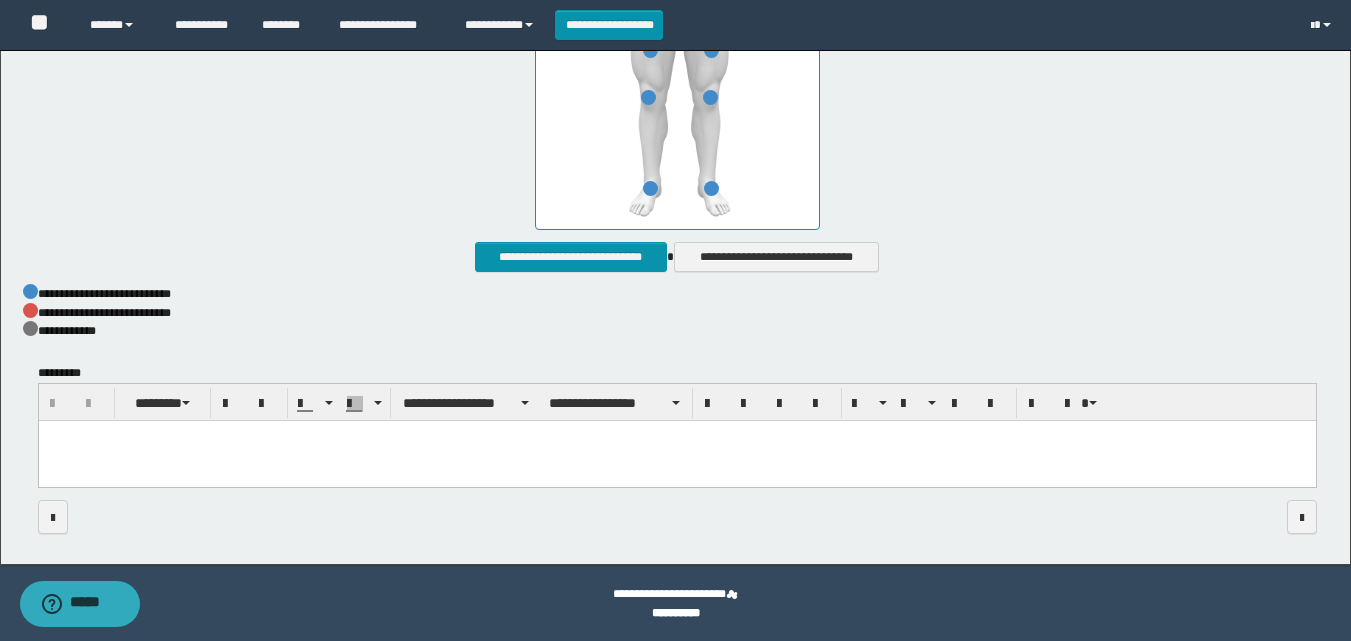 scroll, scrollTop: 1071, scrollLeft: 0, axis: vertical 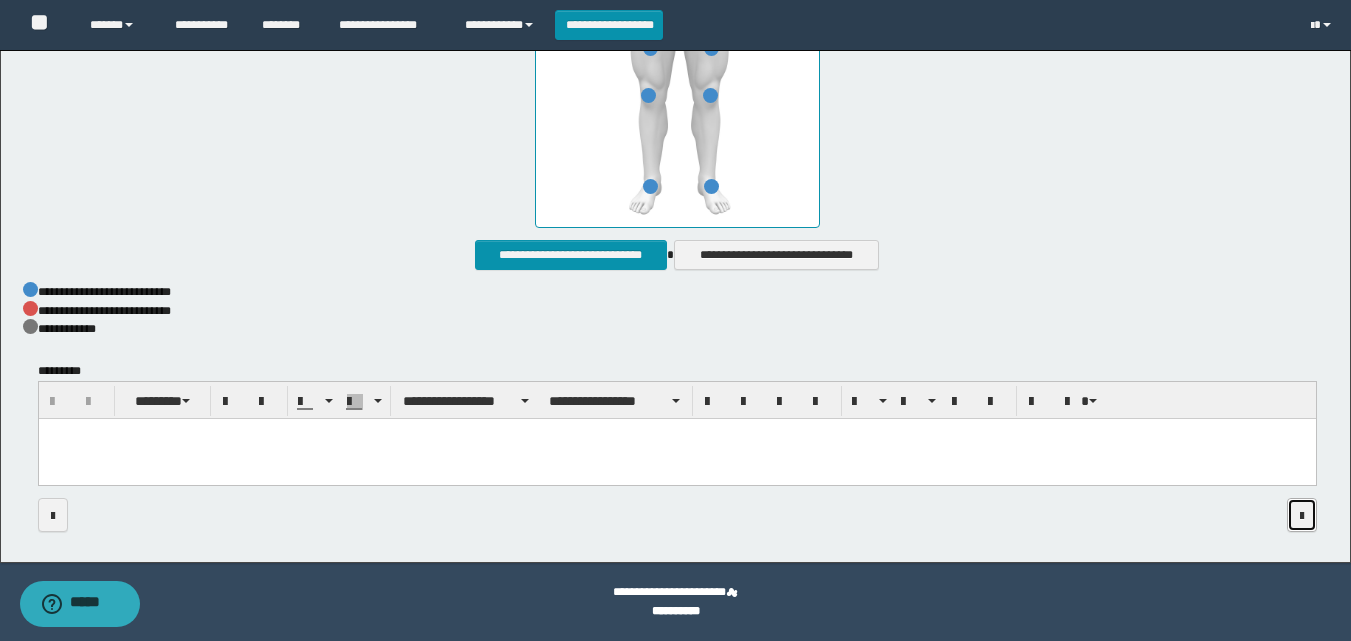 click at bounding box center [1302, 516] 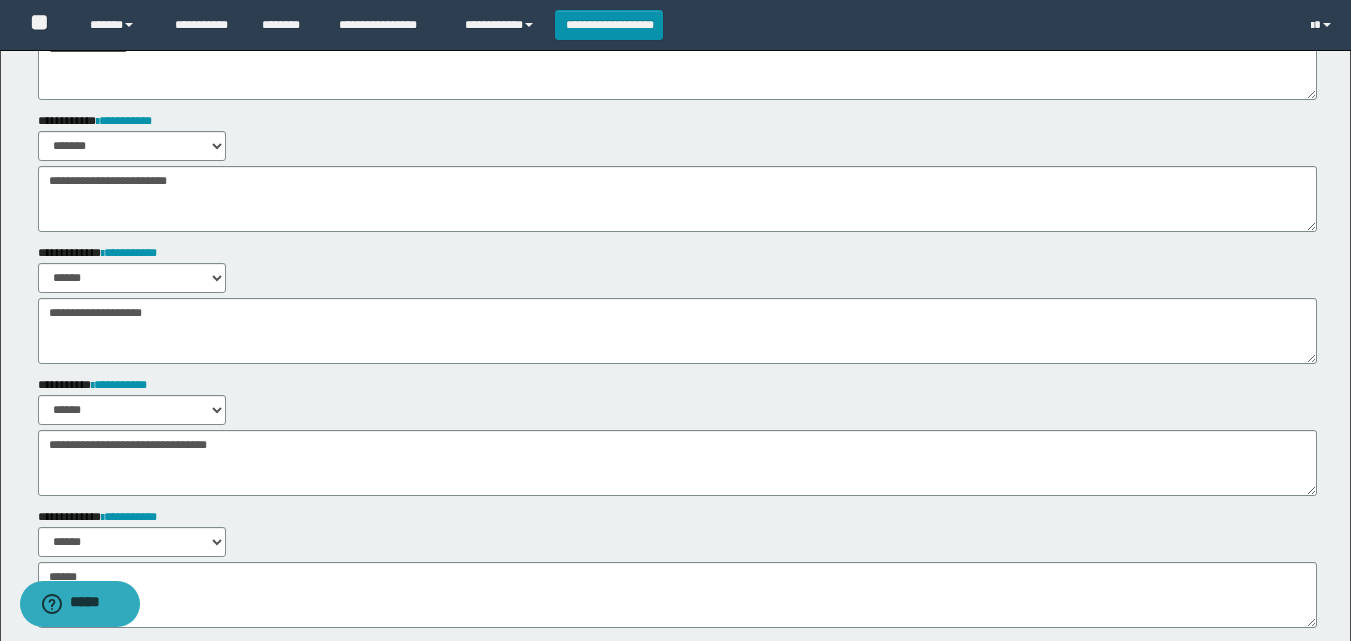 scroll, scrollTop: 159, scrollLeft: 0, axis: vertical 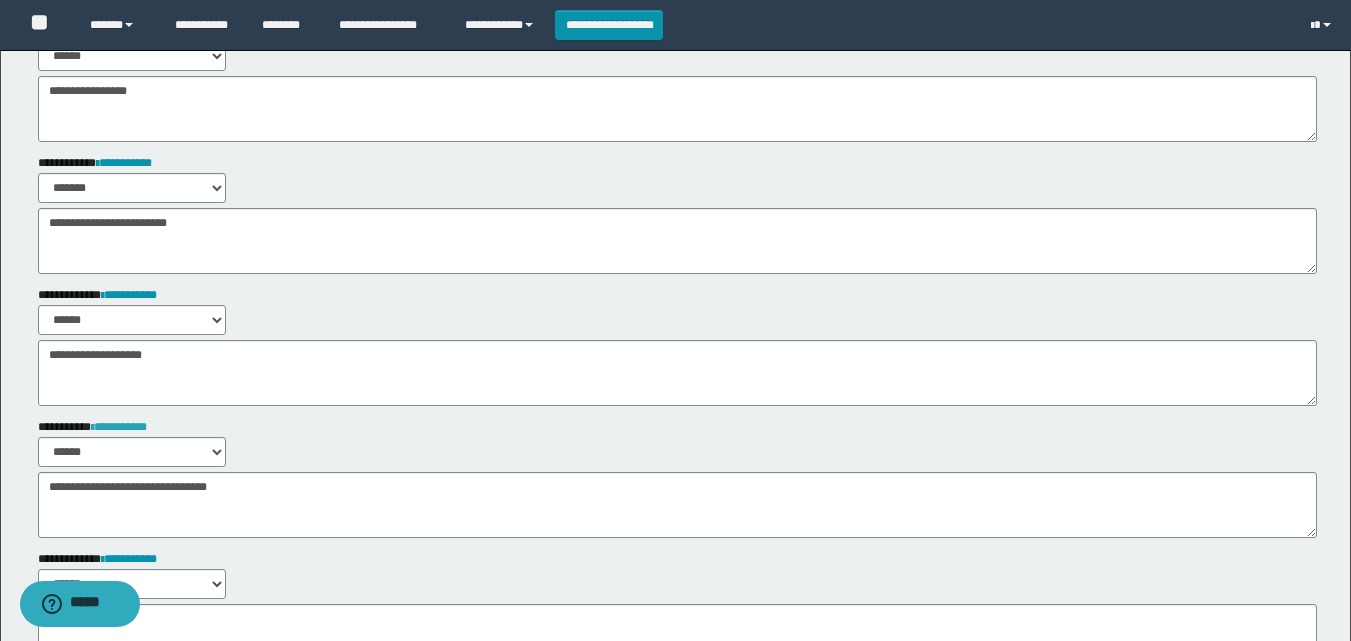 click on "**********" at bounding box center [119, 427] 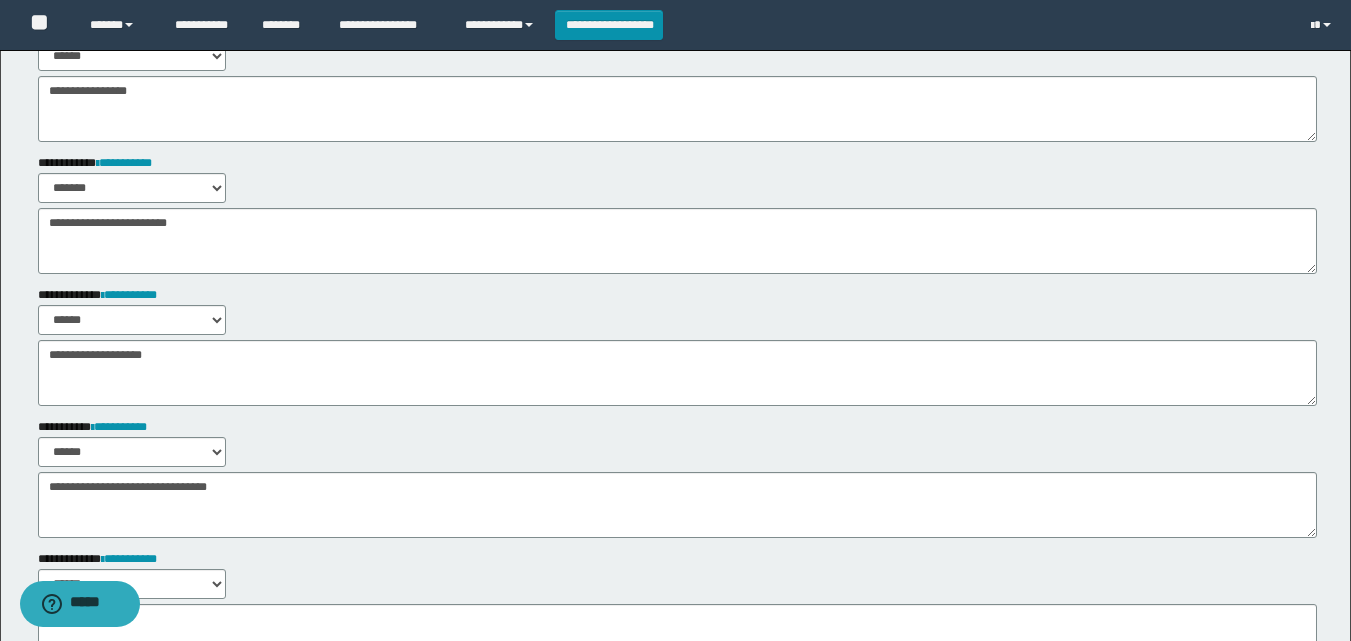 drag, startPoint x: 163, startPoint y: 489, endPoint x: 612, endPoint y: 288, distance: 491.93698 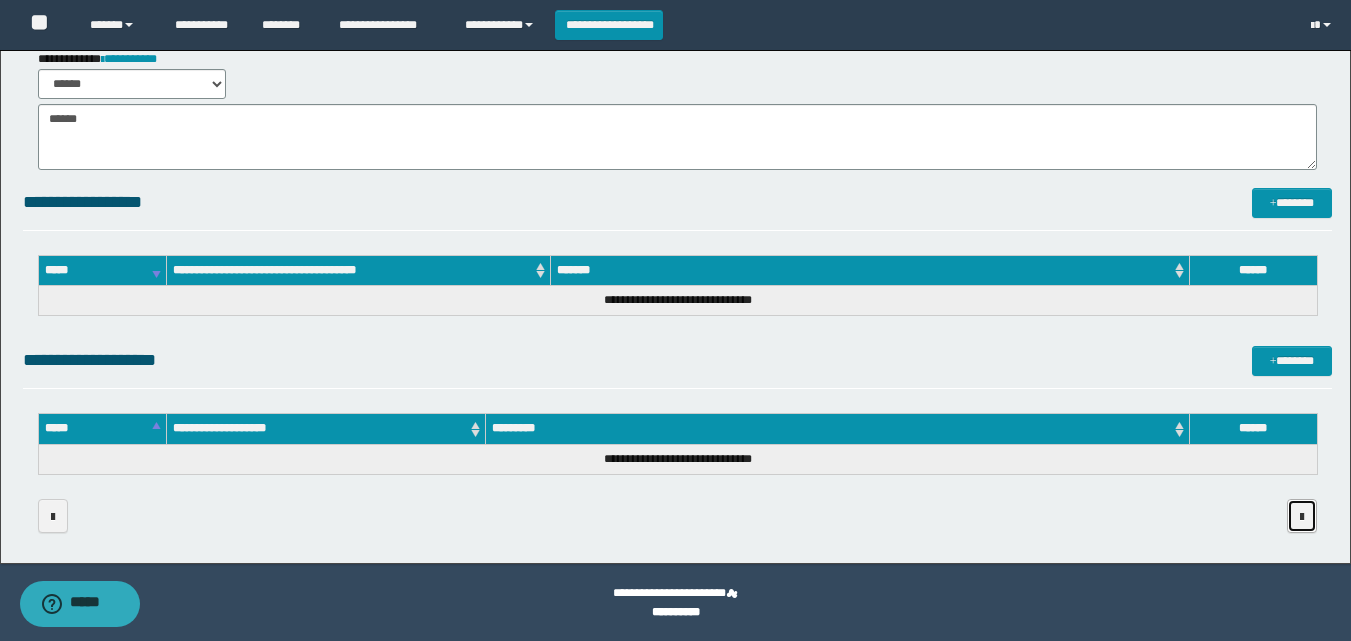 click at bounding box center [1302, 517] 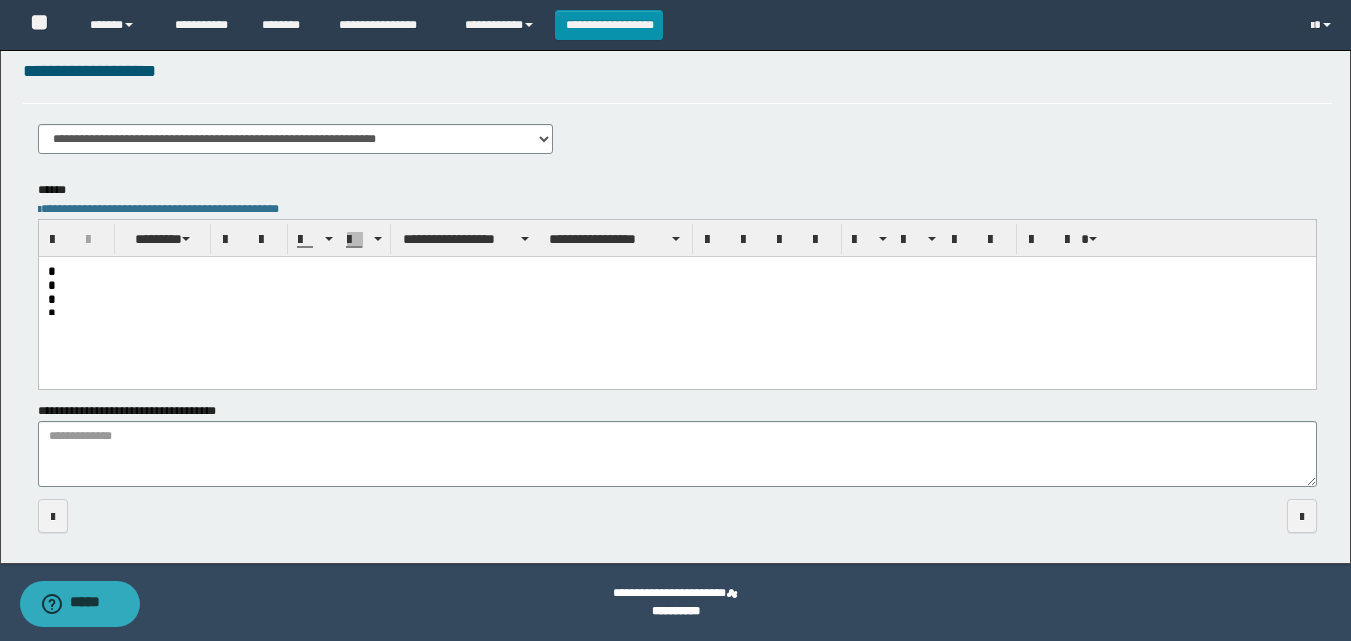scroll, scrollTop: 242, scrollLeft: 0, axis: vertical 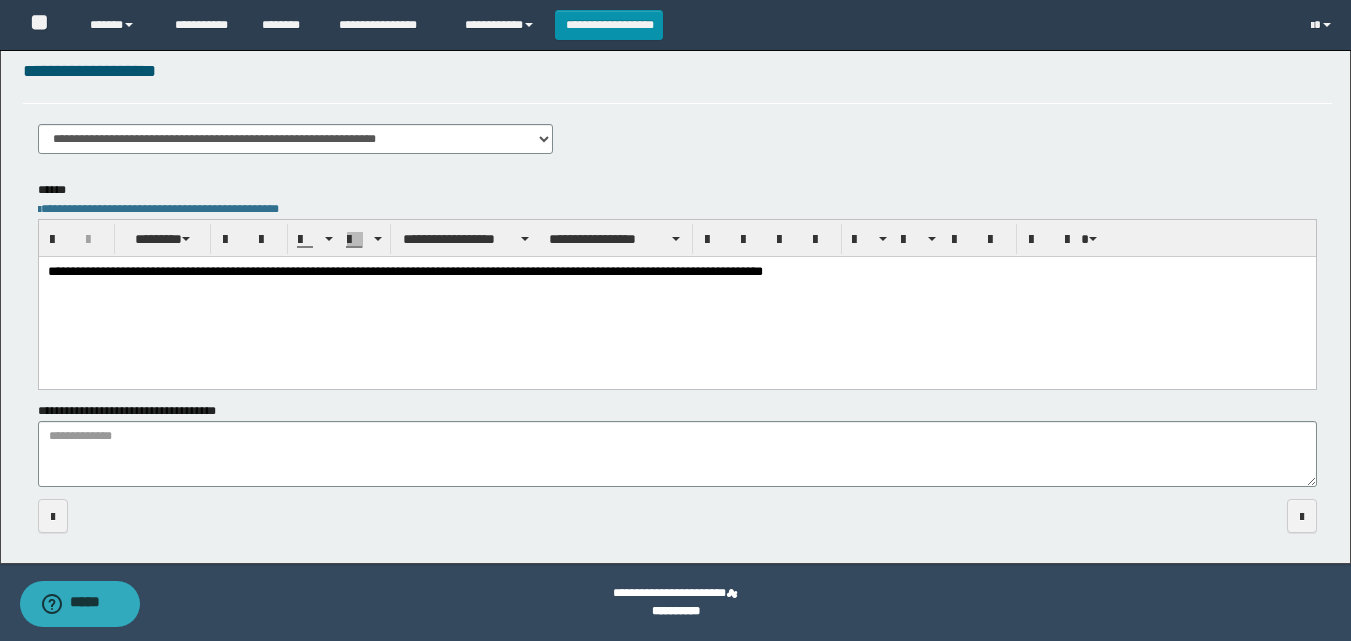 click on "**********" at bounding box center (676, 272) 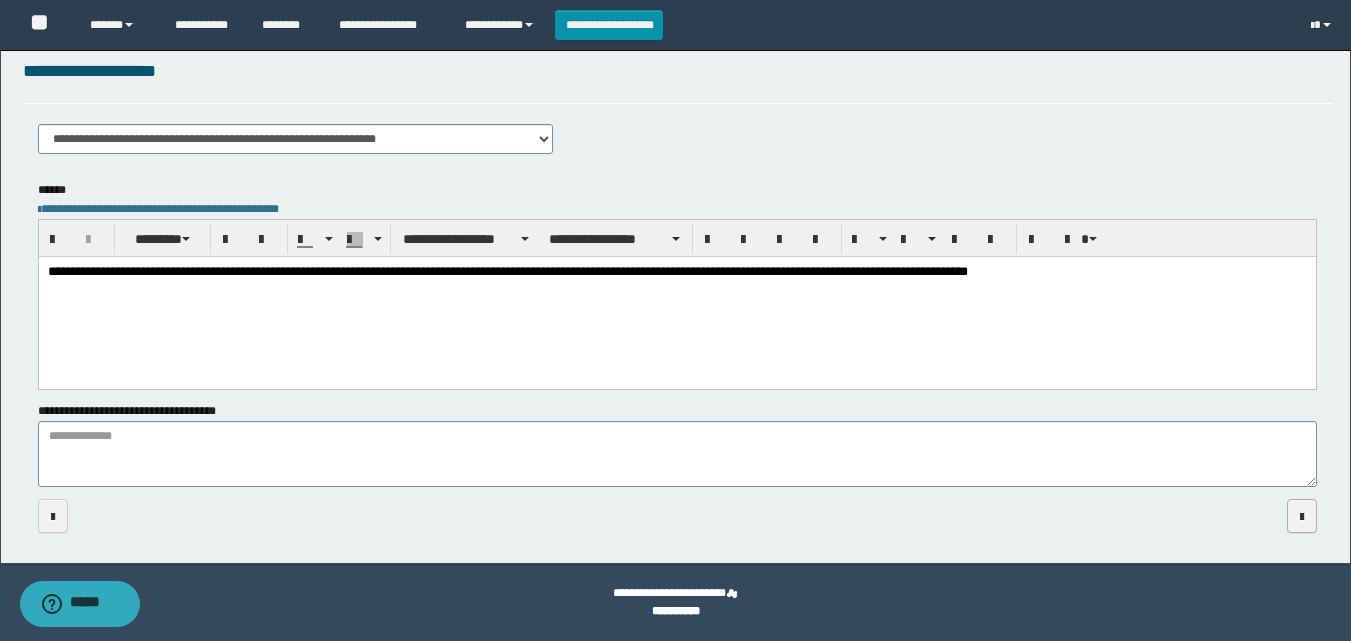 click at bounding box center (1302, 517) 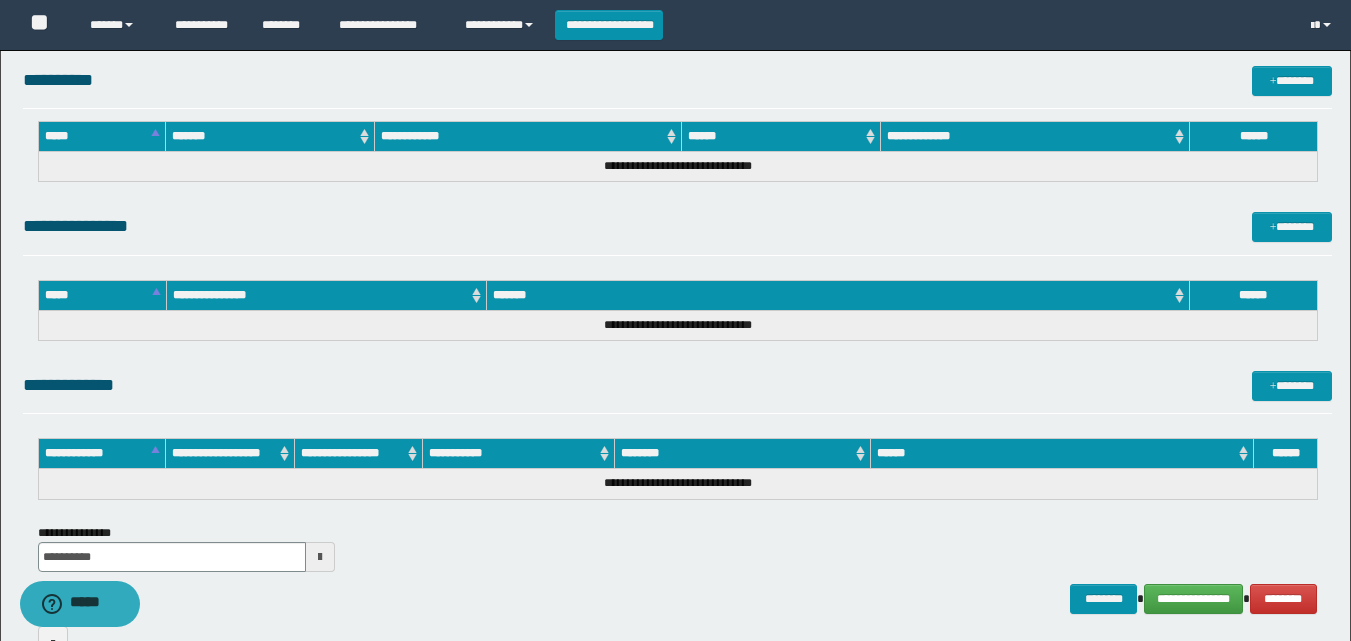 scroll, scrollTop: 990, scrollLeft: 0, axis: vertical 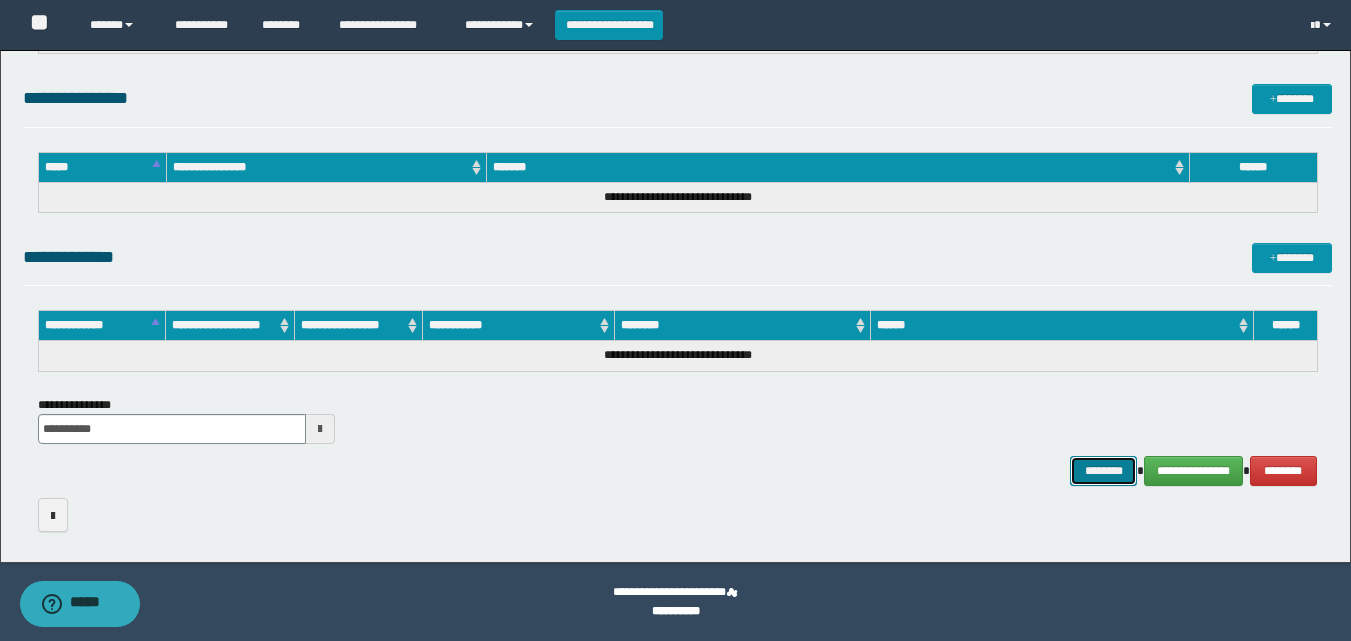 click on "********" at bounding box center [1104, 471] 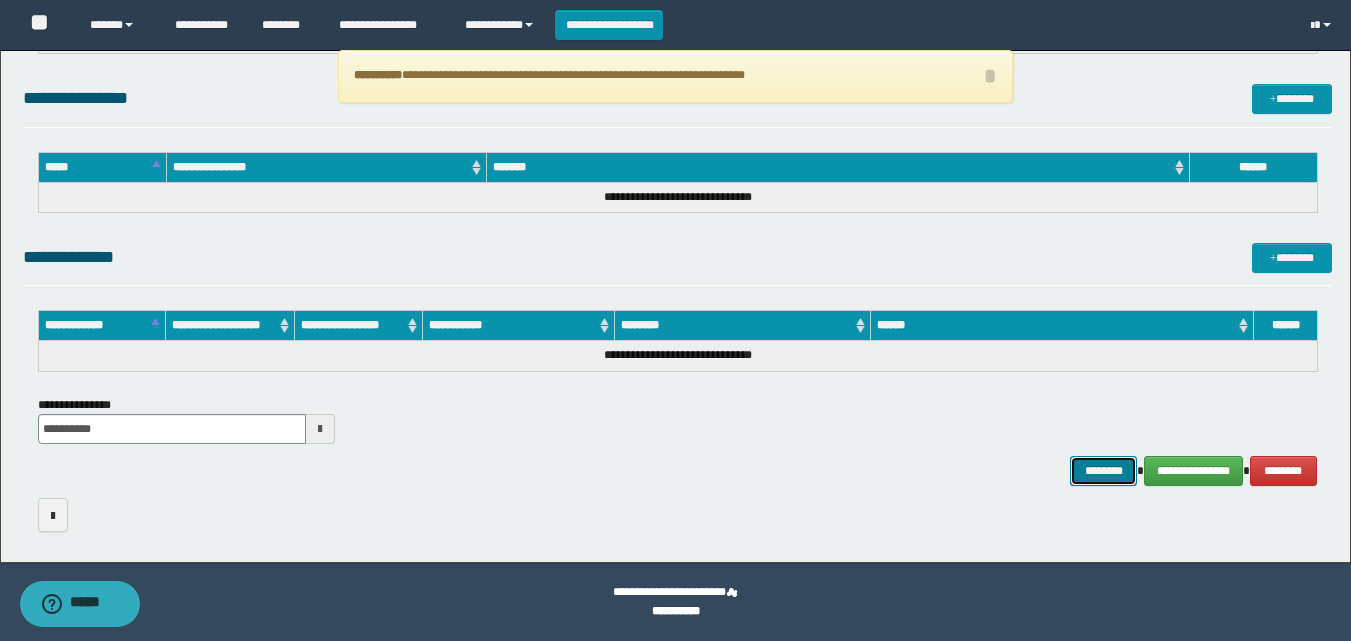 click on "********" at bounding box center (1104, 471) 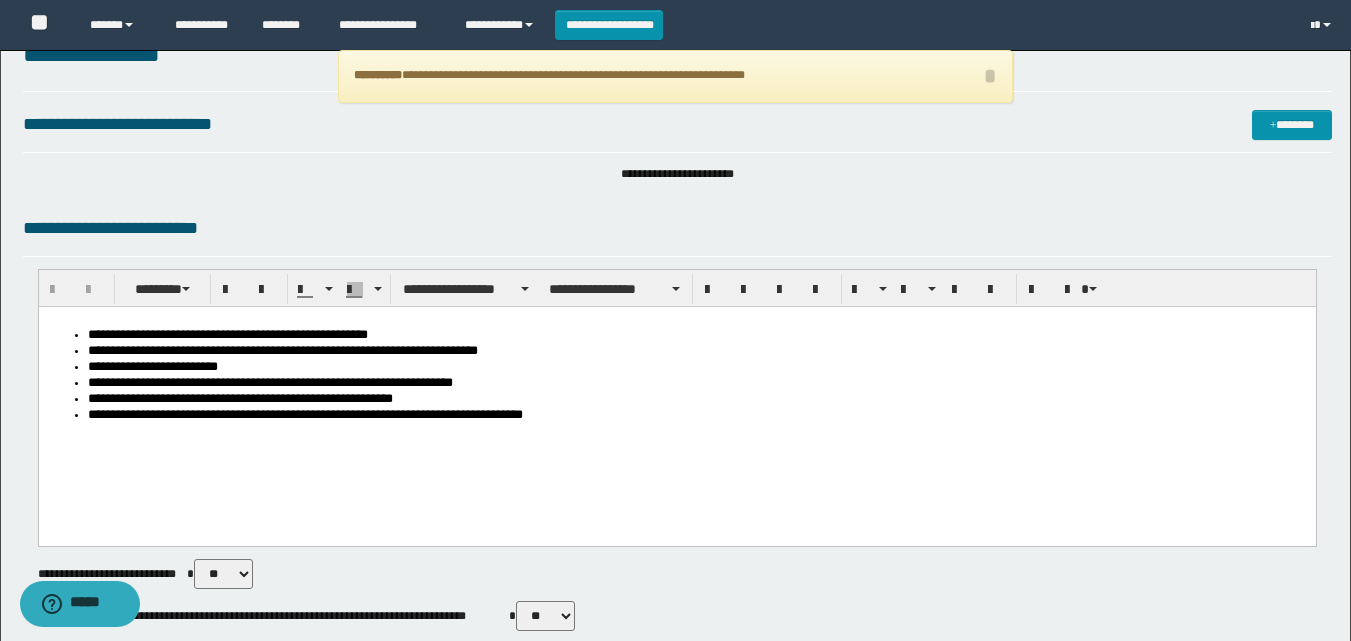scroll, scrollTop: 0, scrollLeft: 0, axis: both 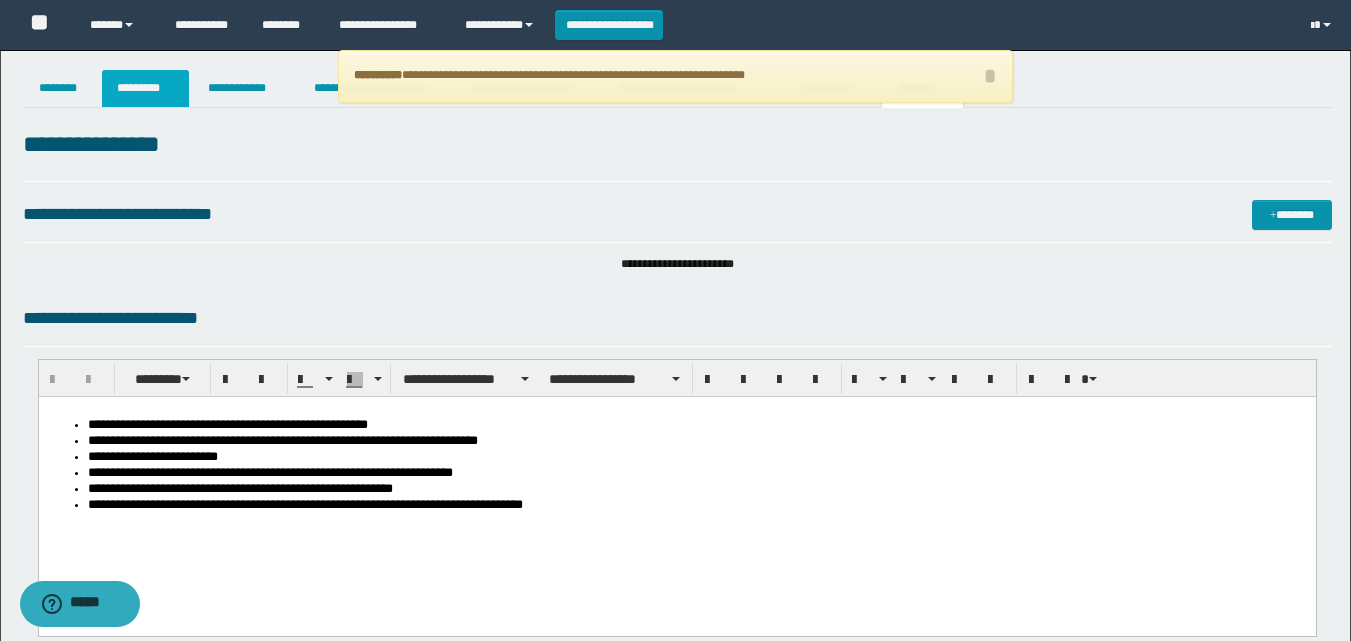 click on "*********" at bounding box center (145, 88) 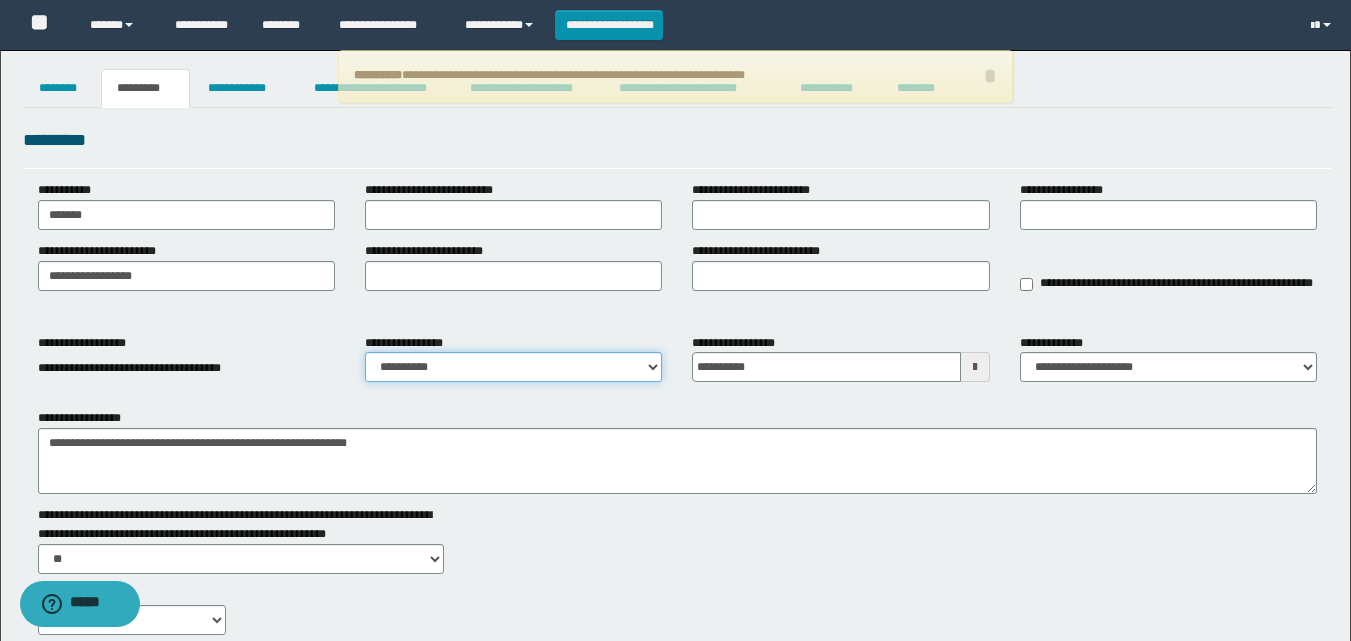 click on "**********" at bounding box center [513, 367] 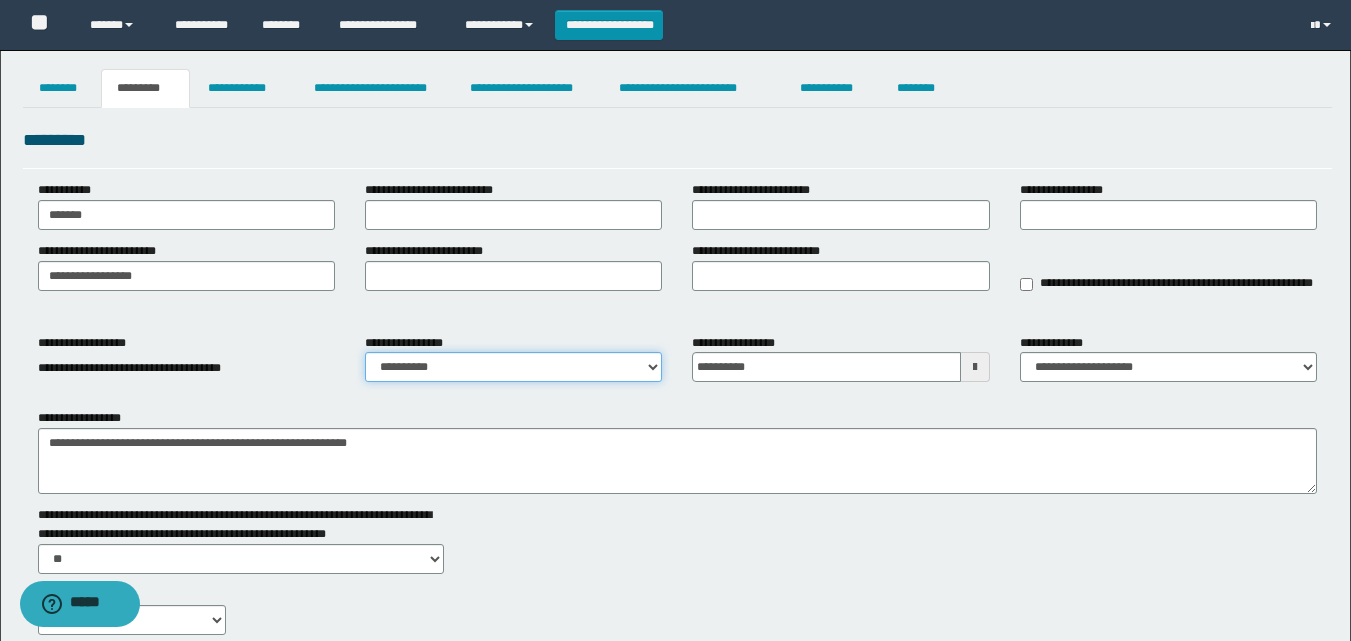 select on "****" 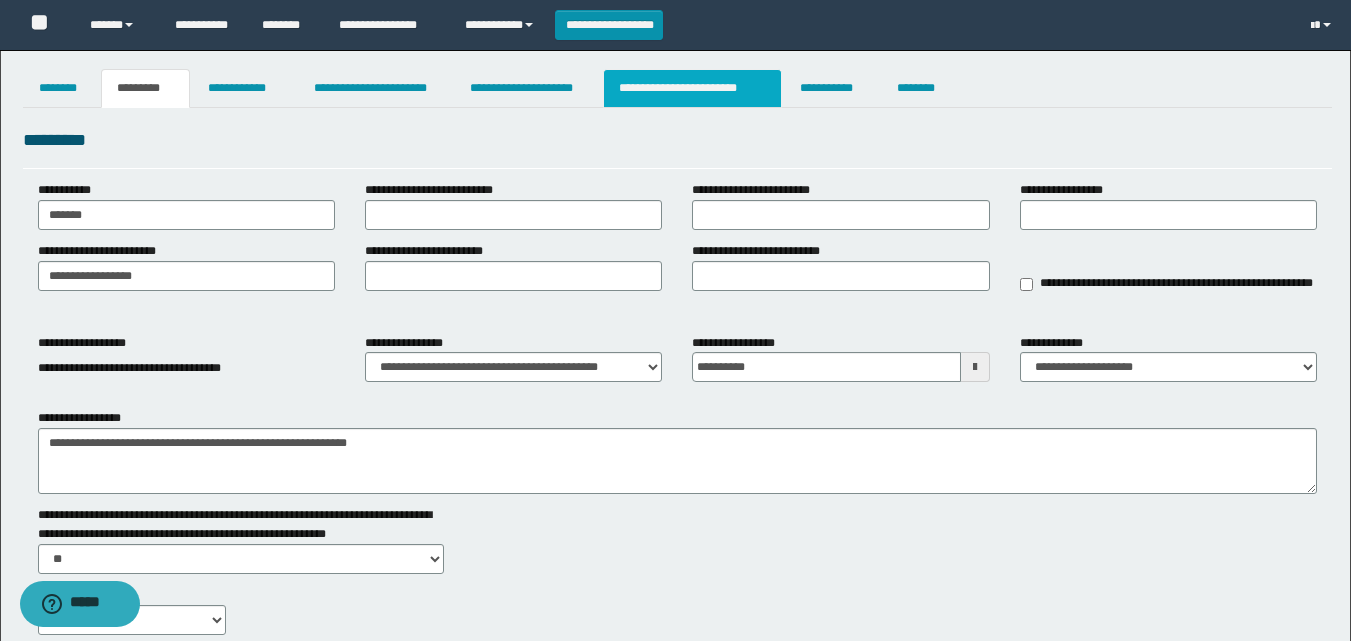 click on "**********" at bounding box center [693, 88] 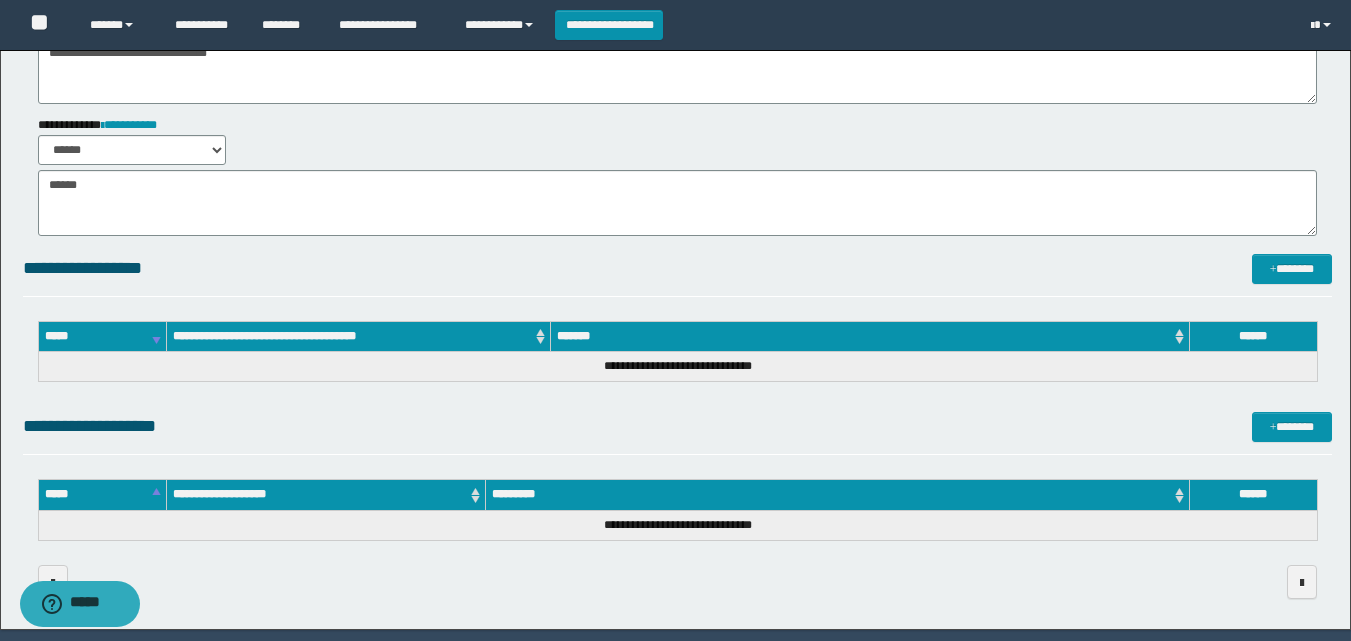 scroll, scrollTop: 659, scrollLeft: 0, axis: vertical 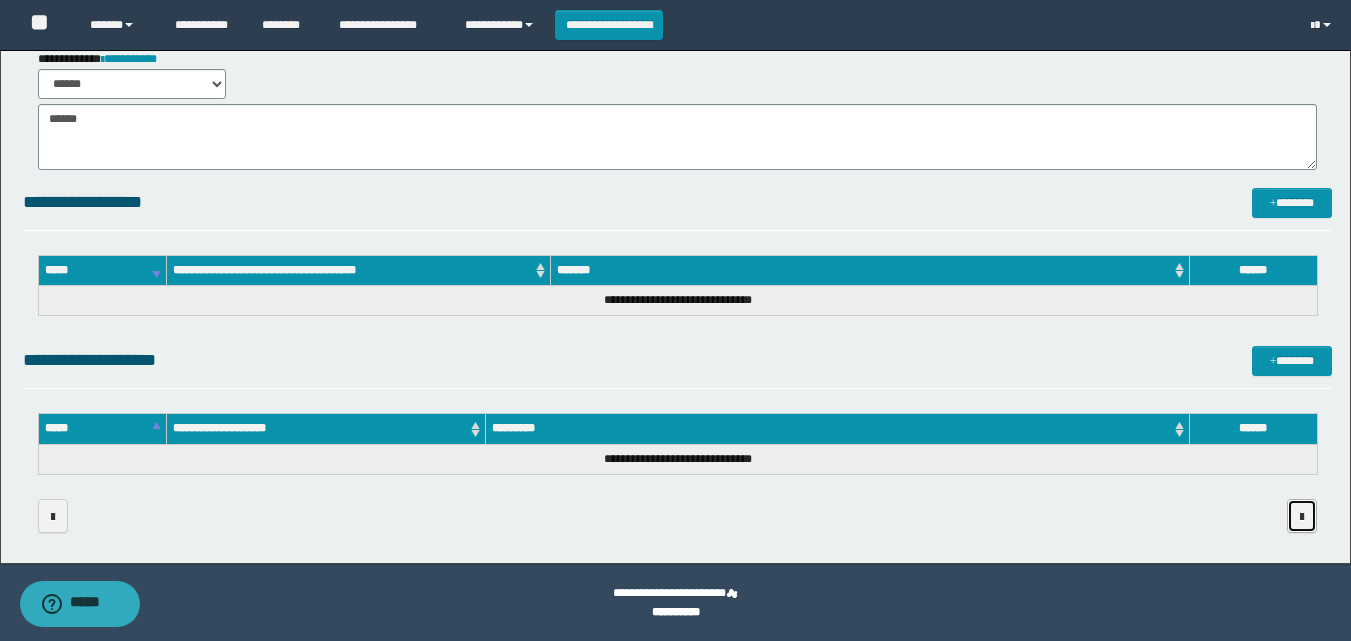 click at bounding box center (1302, 516) 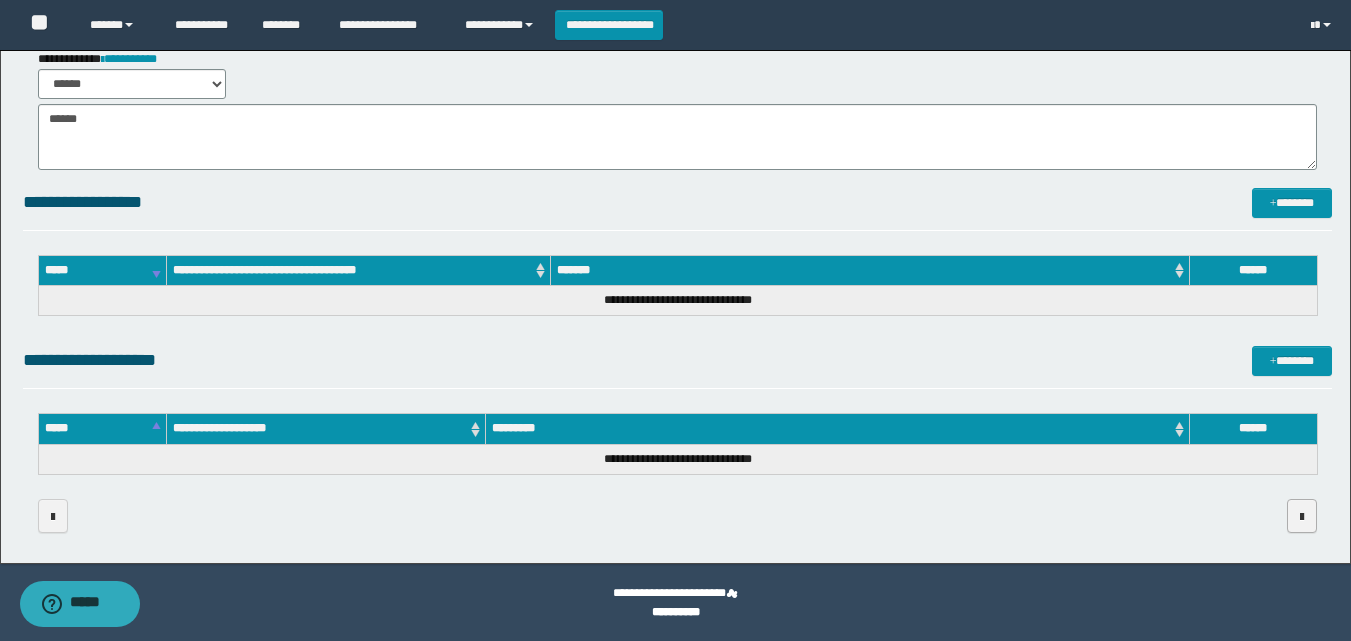 scroll, scrollTop: 242, scrollLeft: 0, axis: vertical 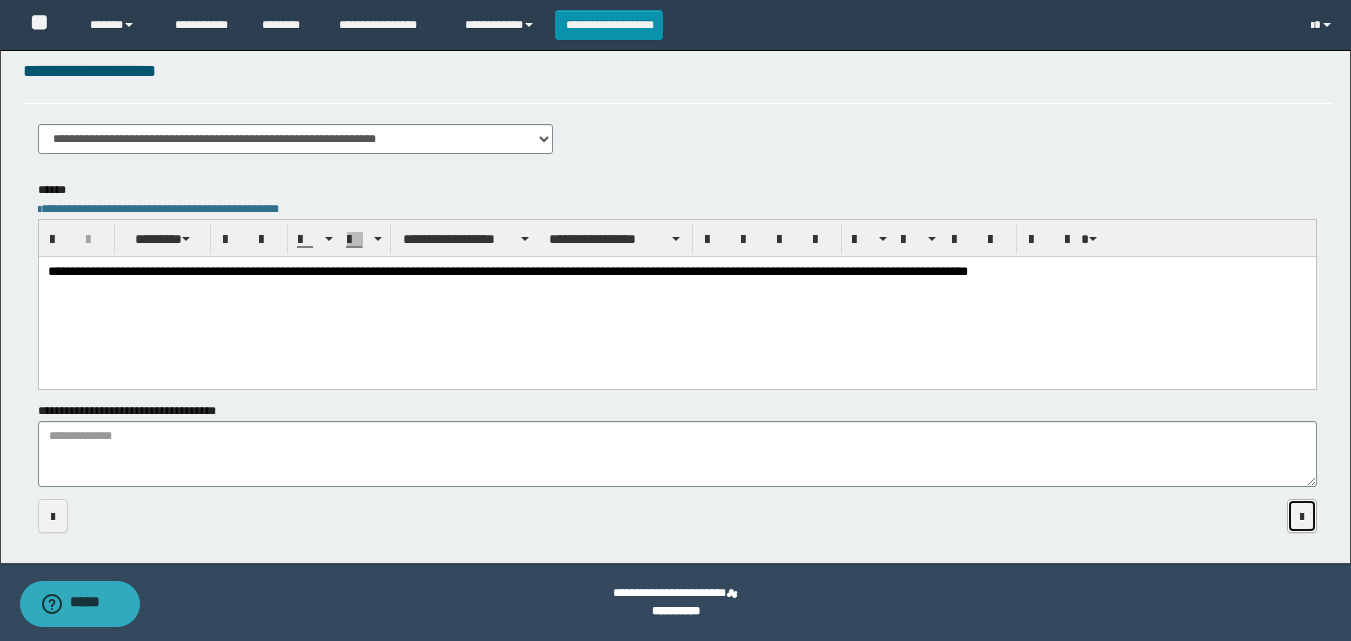 click at bounding box center [1302, 517] 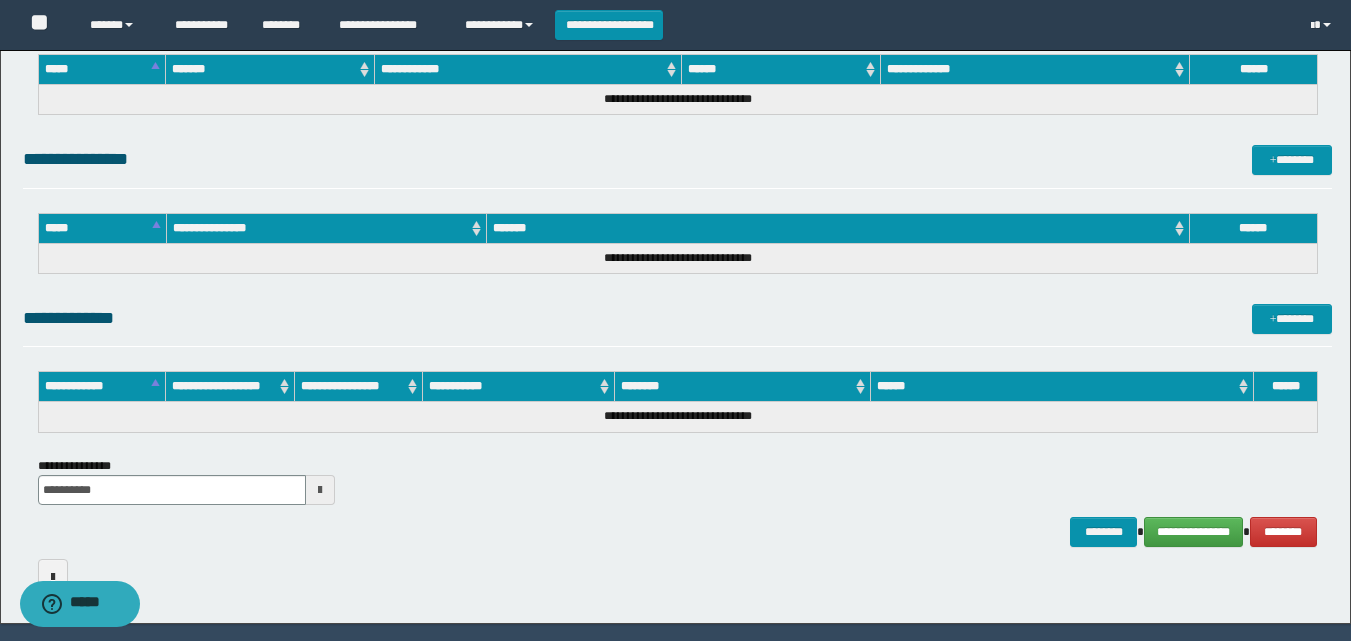scroll, scrollTop: 990, scrollLeft: 0, axis: vertical 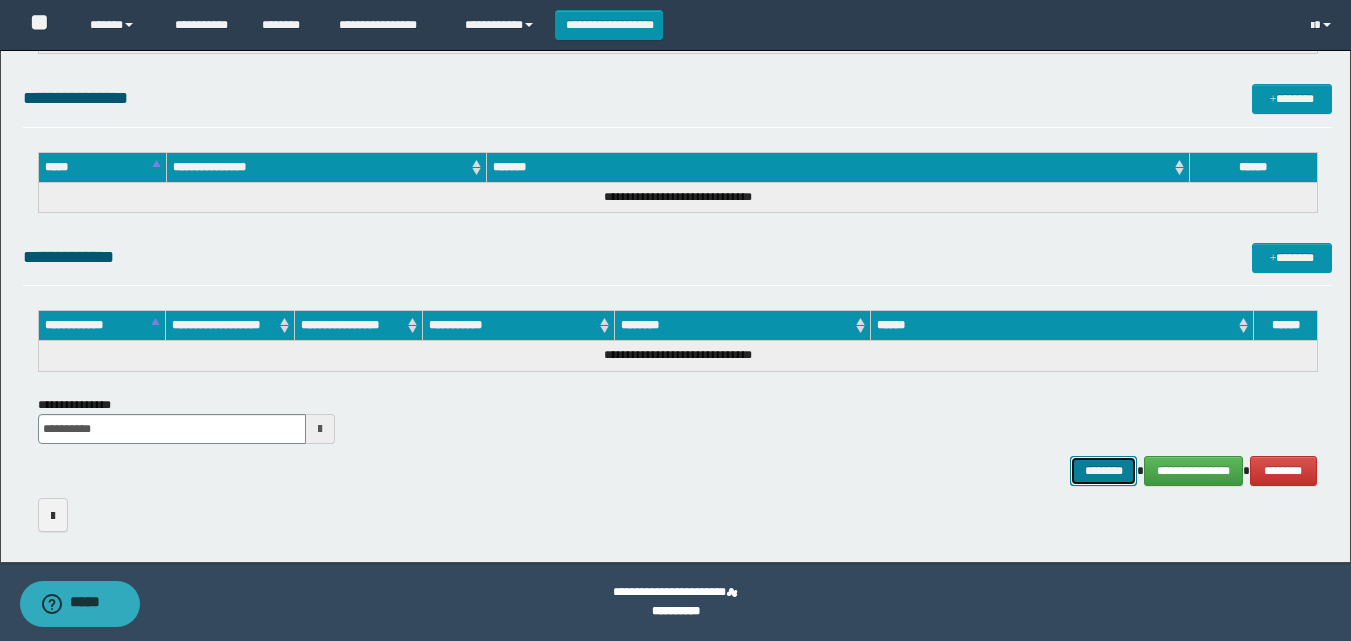 click on "********" at bounding box center (1104, 471) 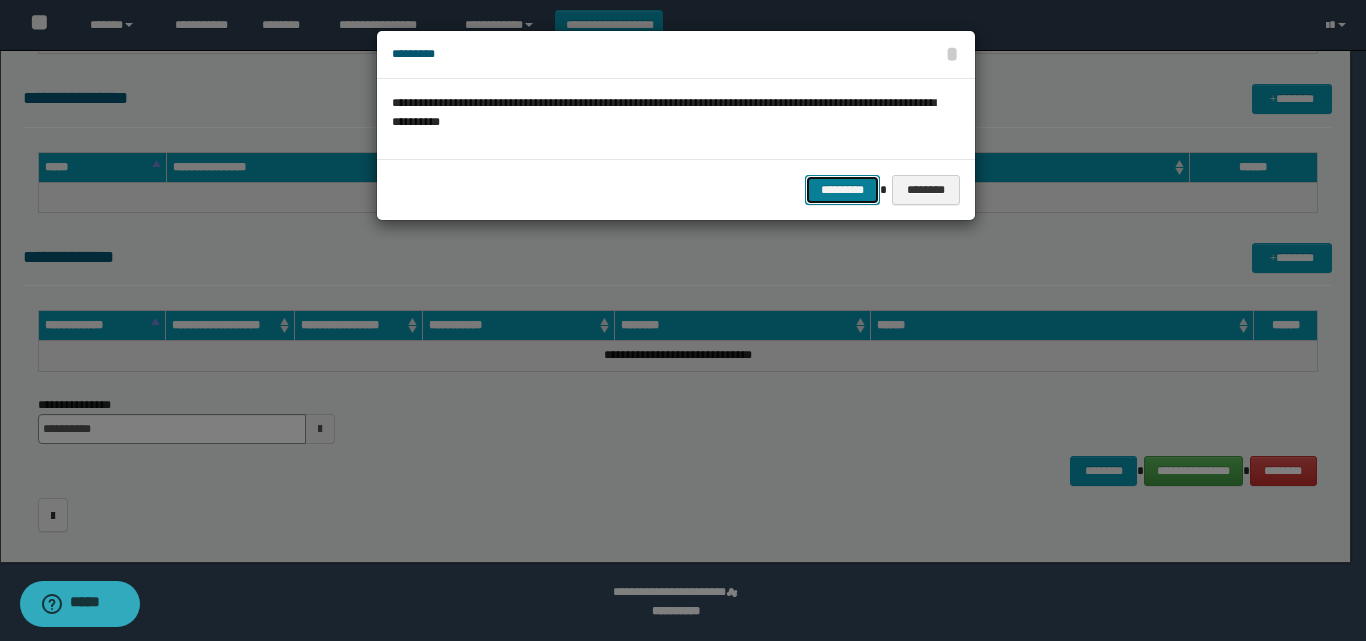 click on "*********" at bounding box center (842, 190) 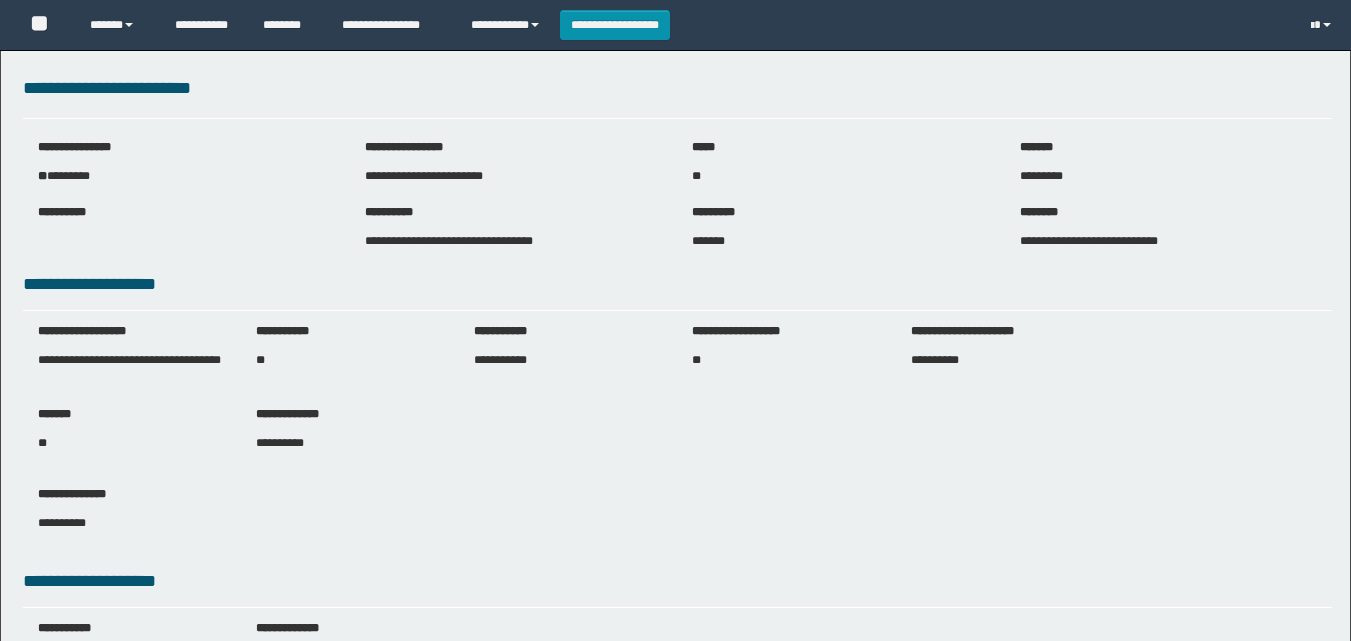 scroll, scrollTop: 0, scrollLeft: 0, axis: both 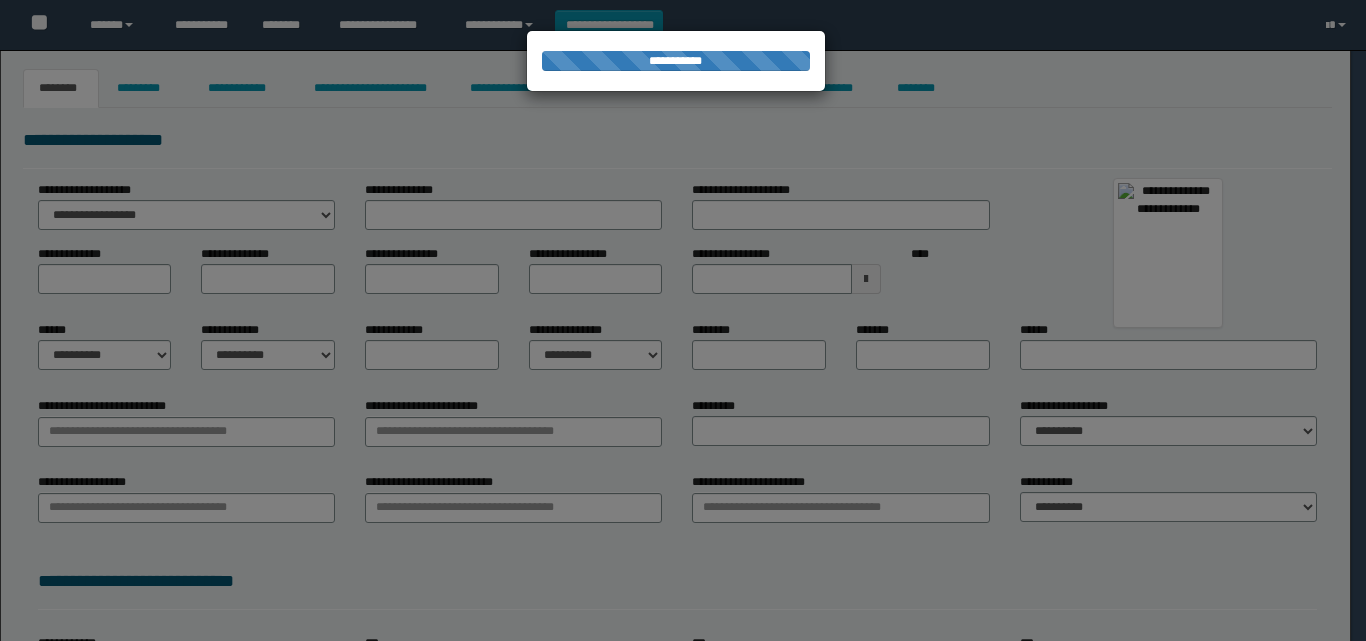 type on "**********" 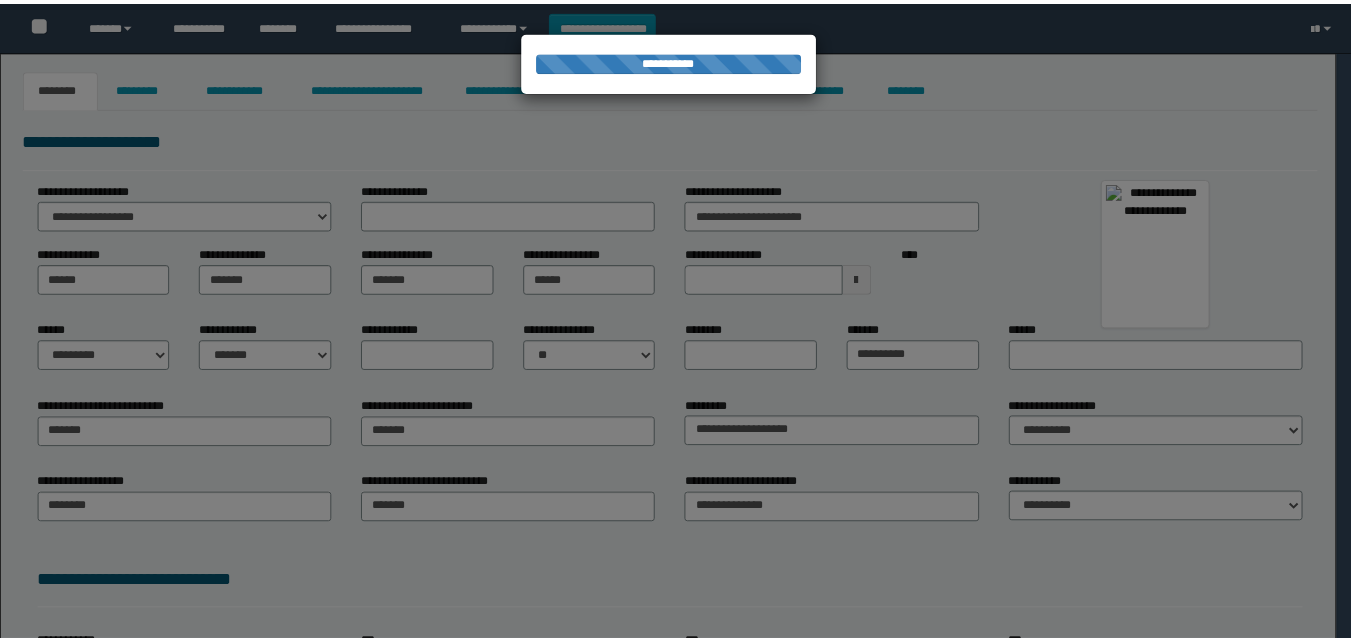 scroll, scrollTop: 0, scrollLeft: 0, axis: both 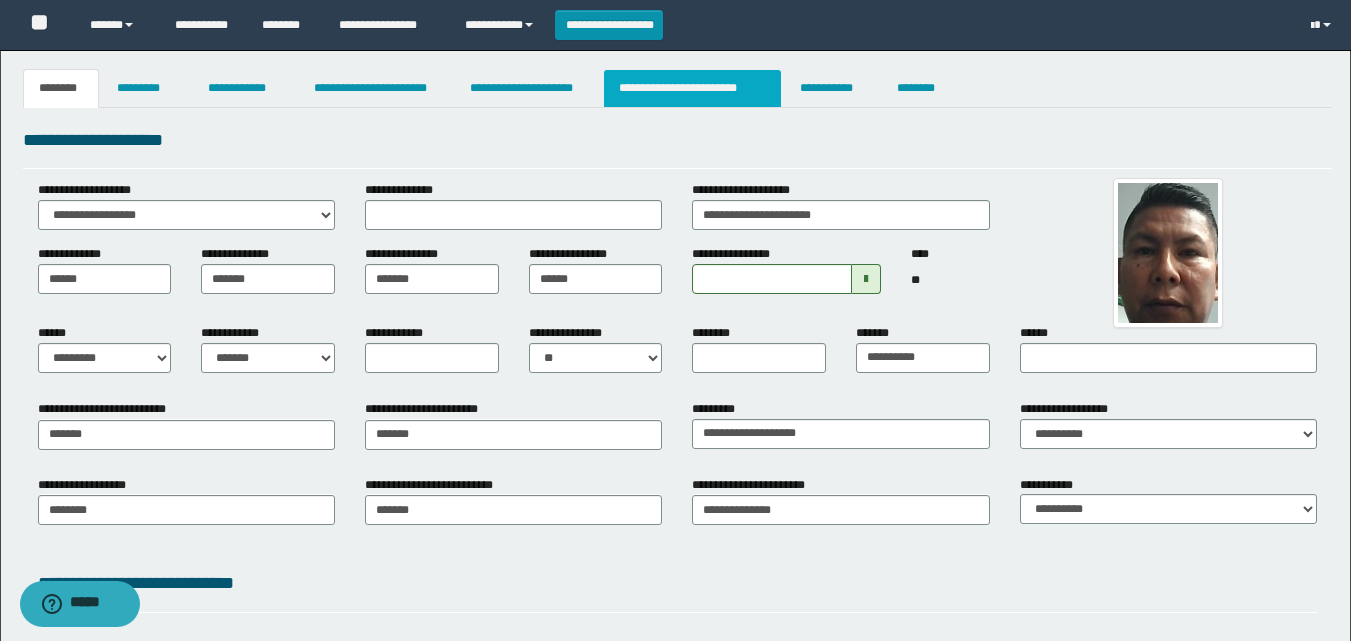click on "**********" at bounding box center [693, 88] 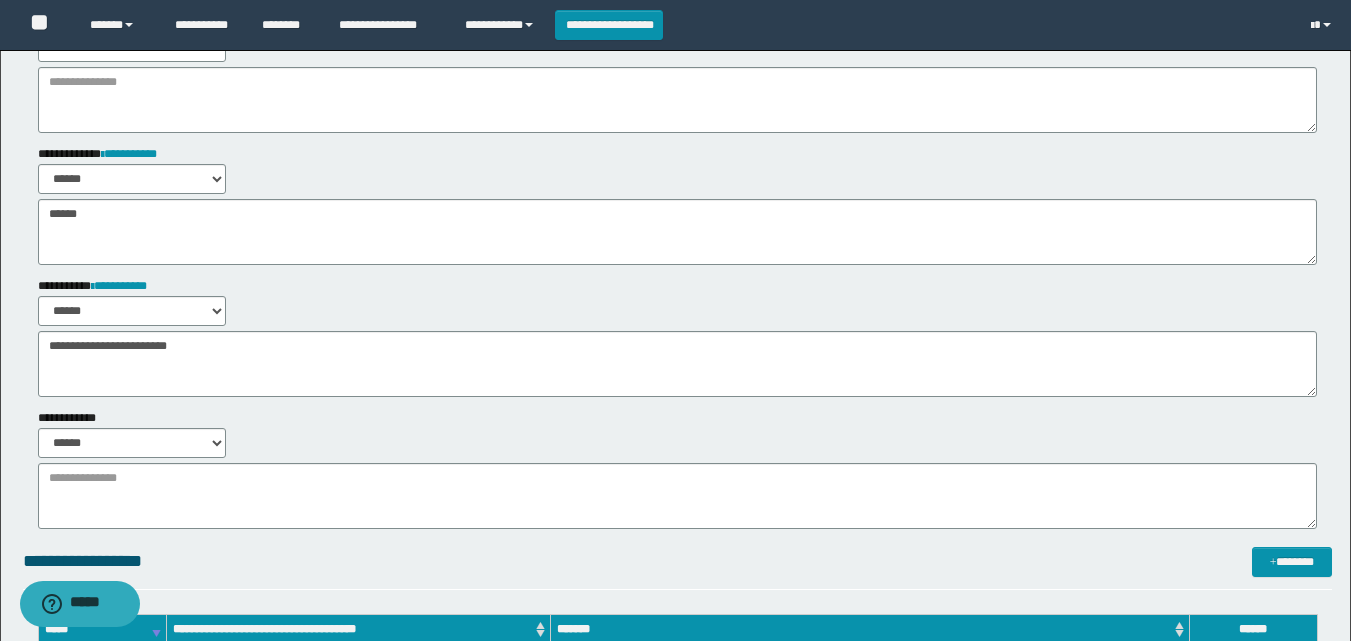 scroll, scrollTop: 659, scrollLeft: 0, axis: vertical 